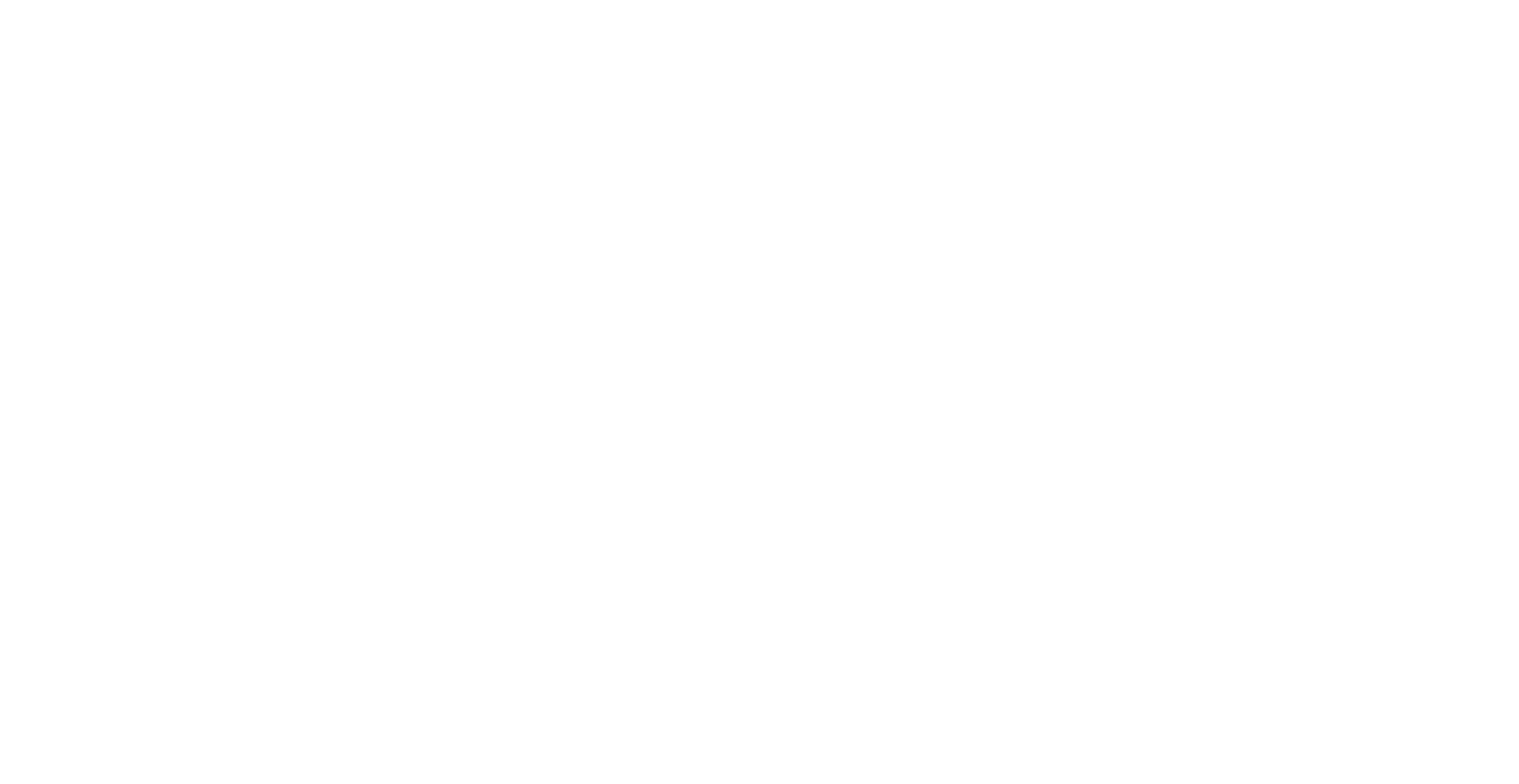 scroll, scrollTop: 0, scrollLeft: 0, axis: both 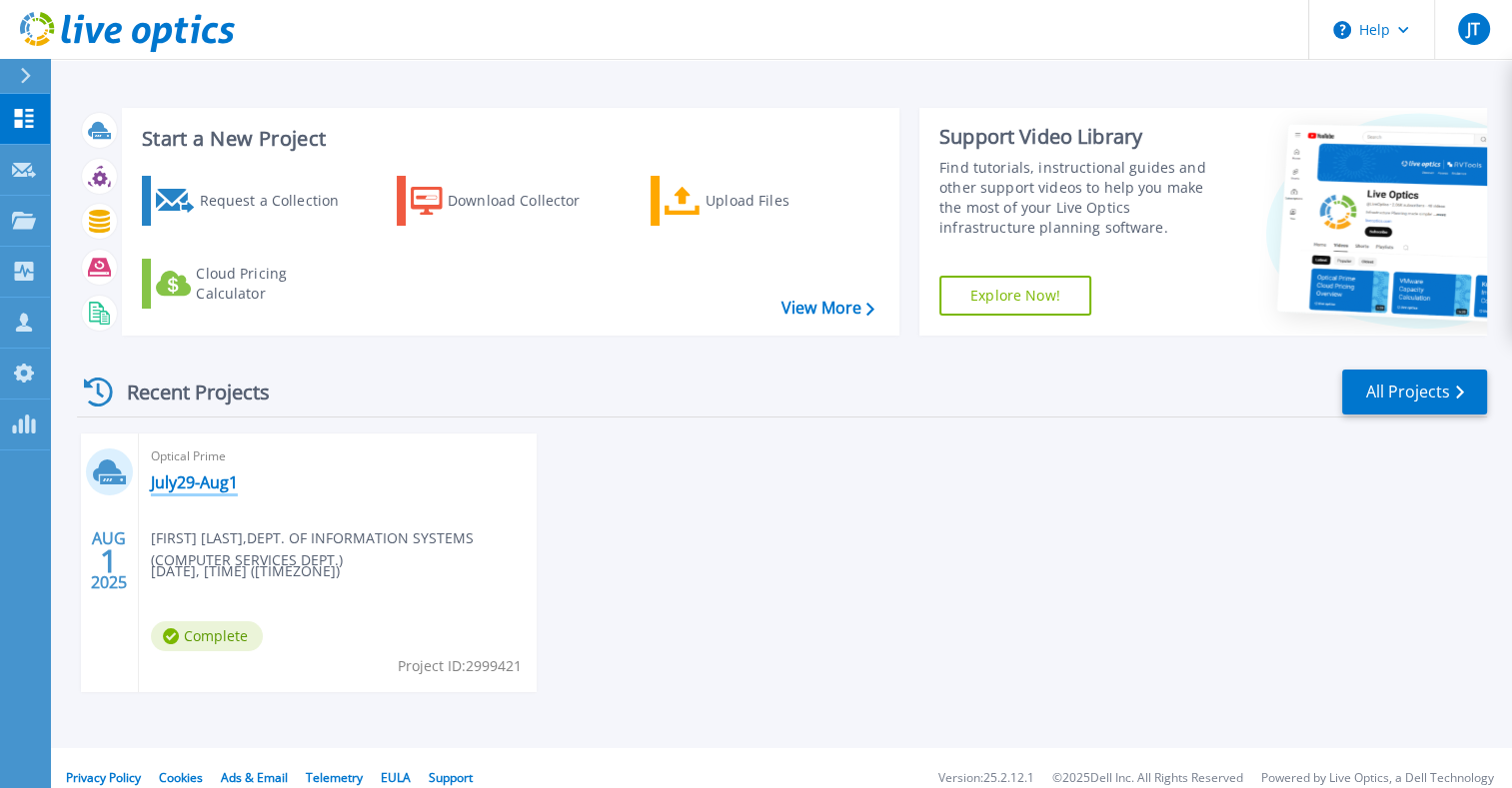 click on "July29-Aug1" at bounding box center (194, 482) 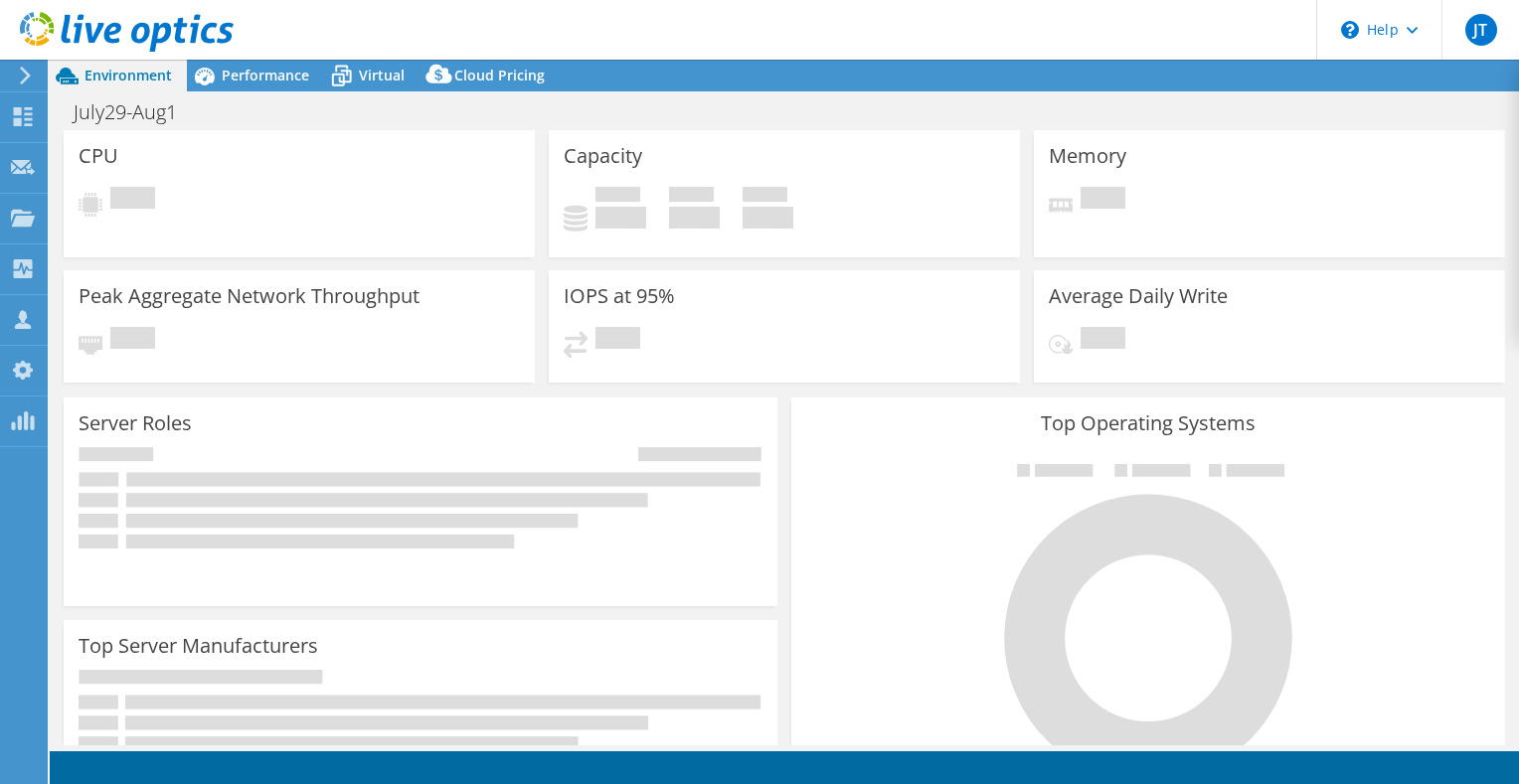 scroll, scrollTop: 0, scrollLeft: 0, axis: both 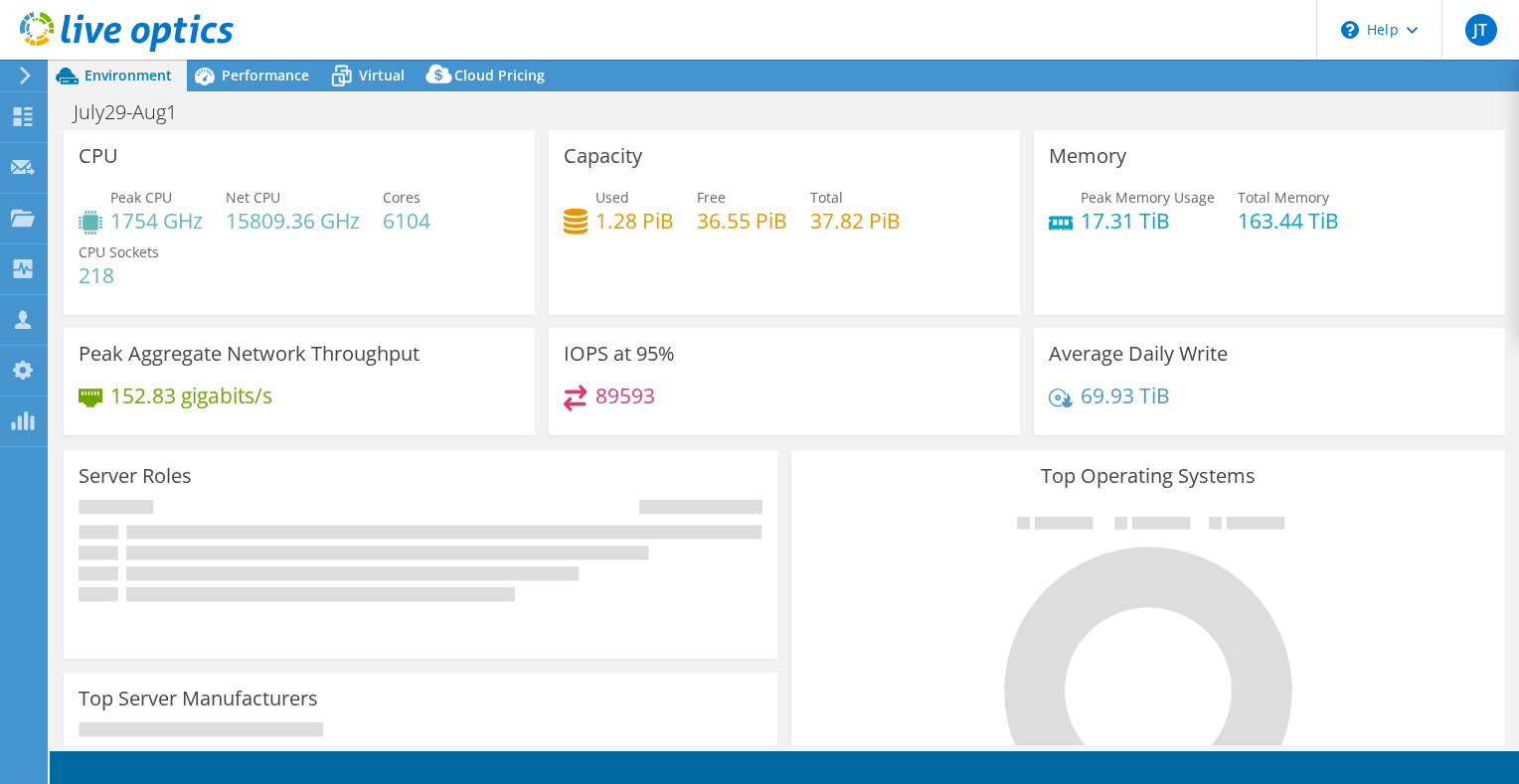 select on "USD" 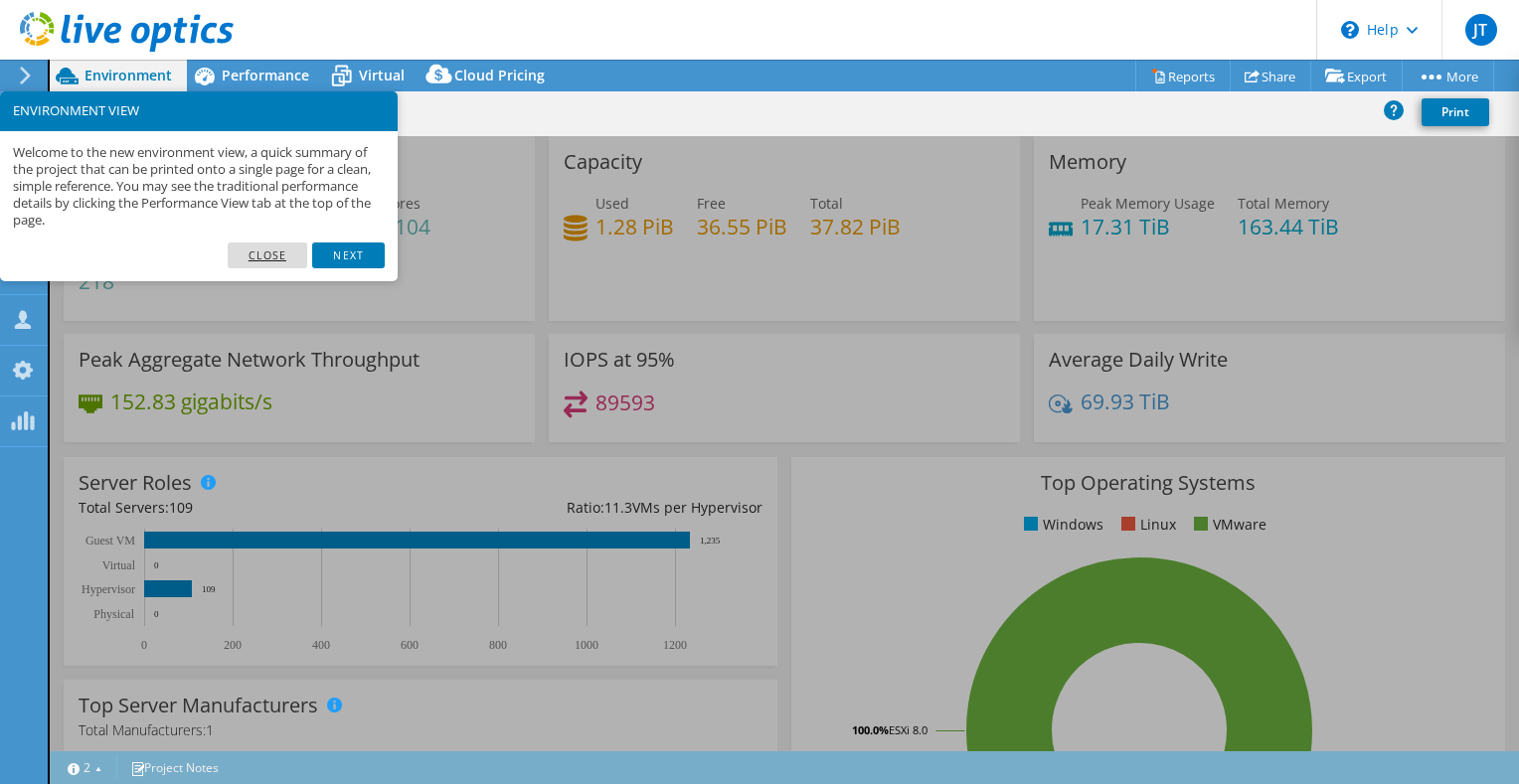click on "Close" at bounding box center (267, 255) 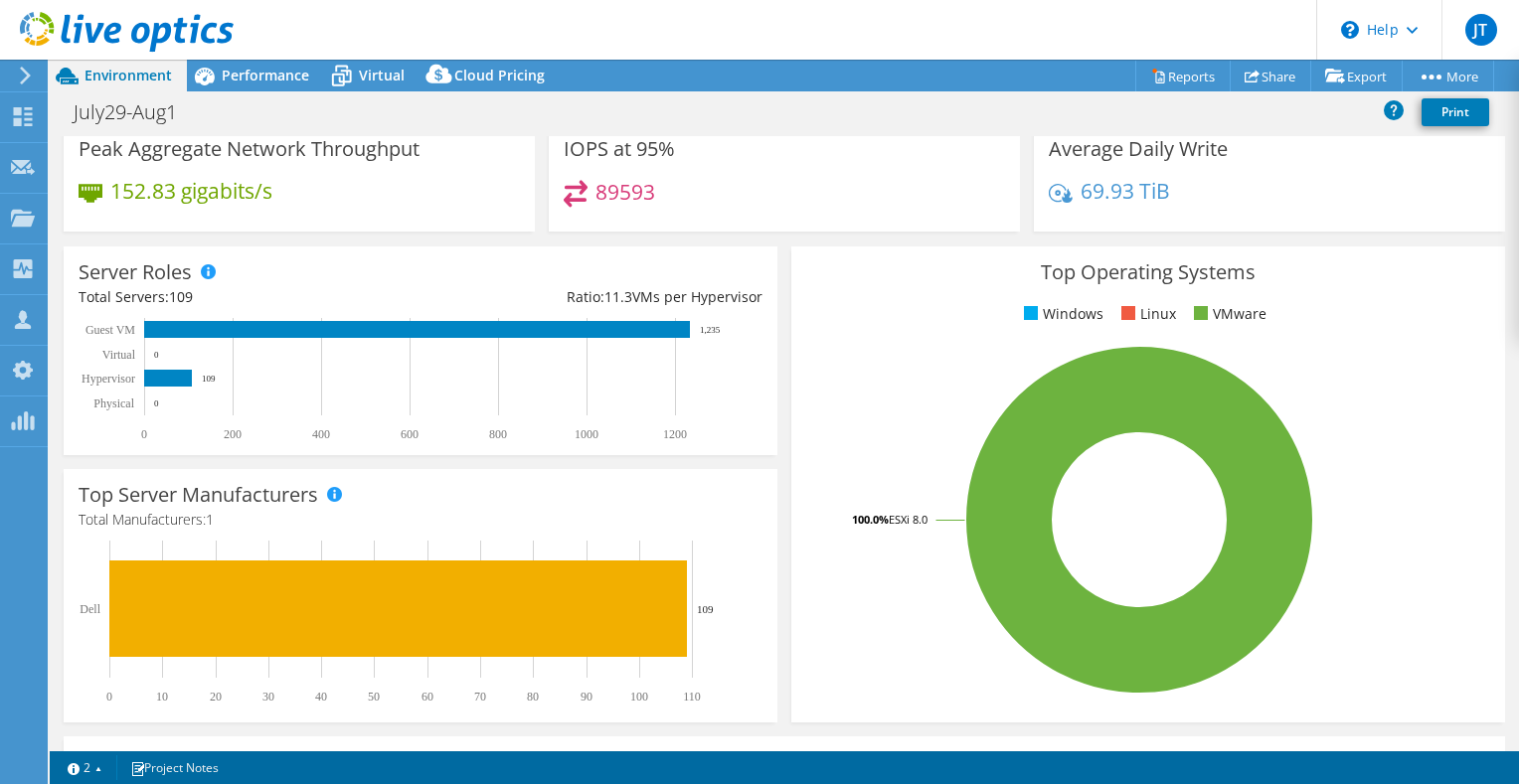 scroll, scrollTop: 199, scrollLeft: 0, axis: vertical 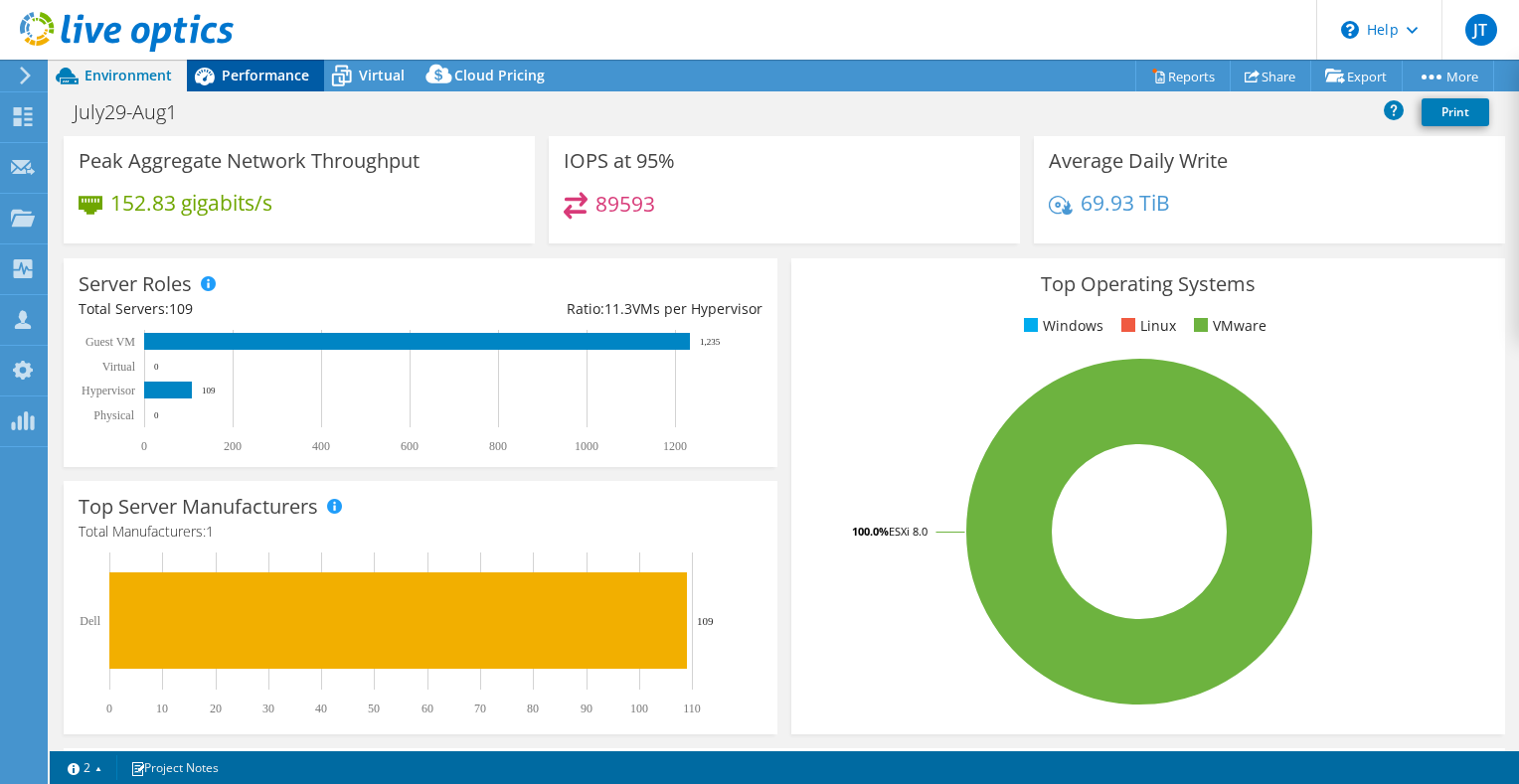 click on "Performance" at bounding box center [265, 75] 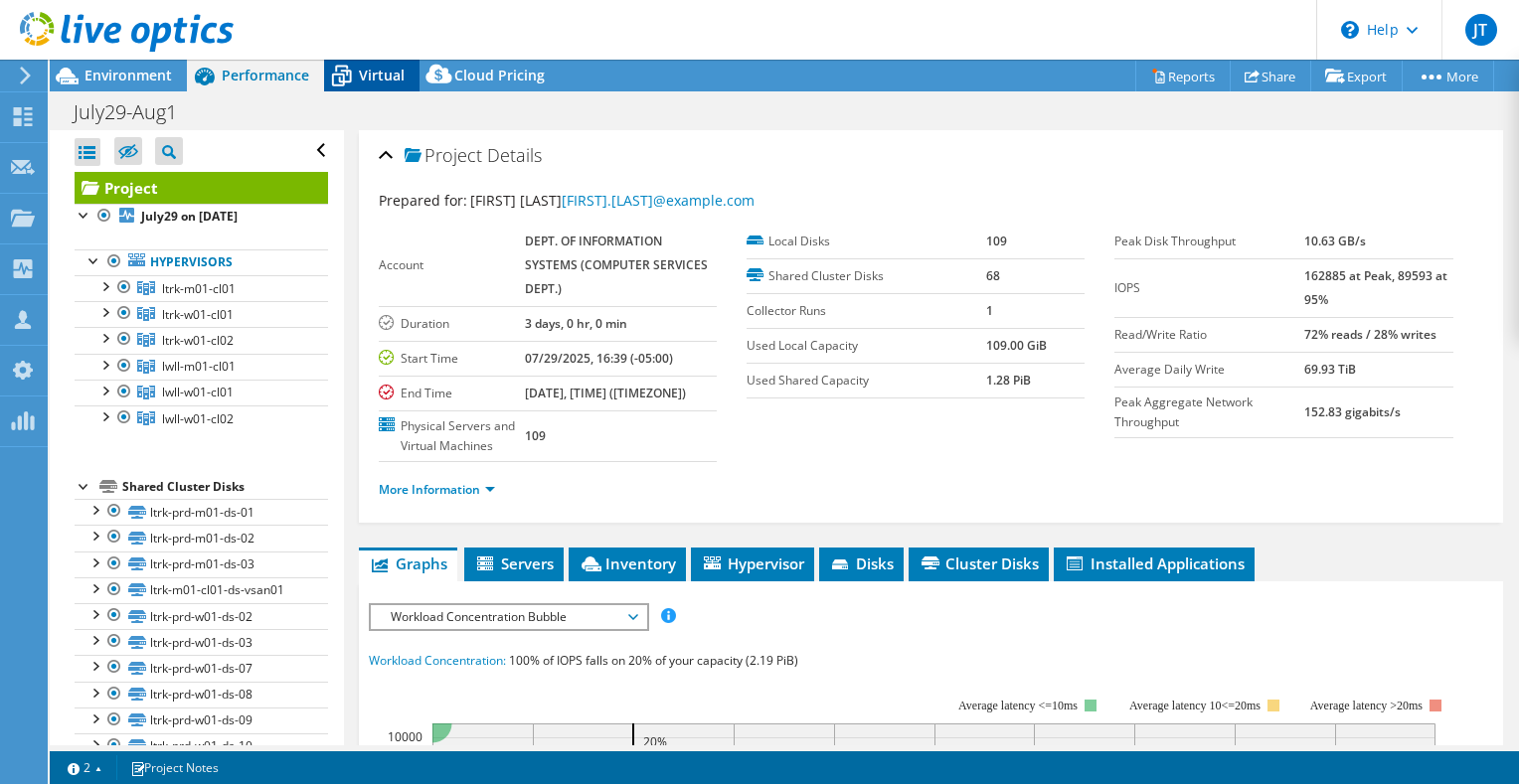 click on "Virtual" at bounding box center (382, 75) 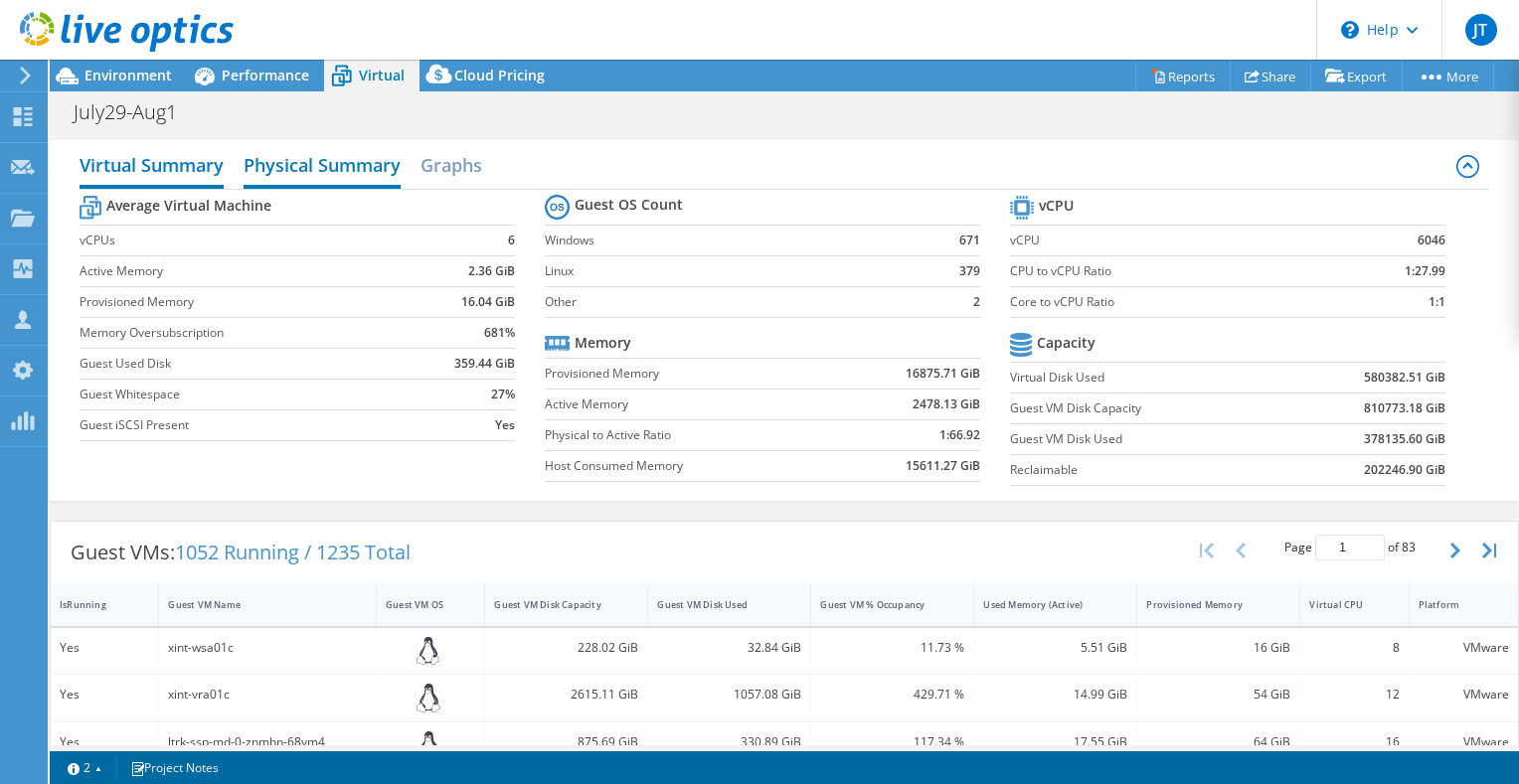 click on "Physical Summary" at bounding box center (322, 167) 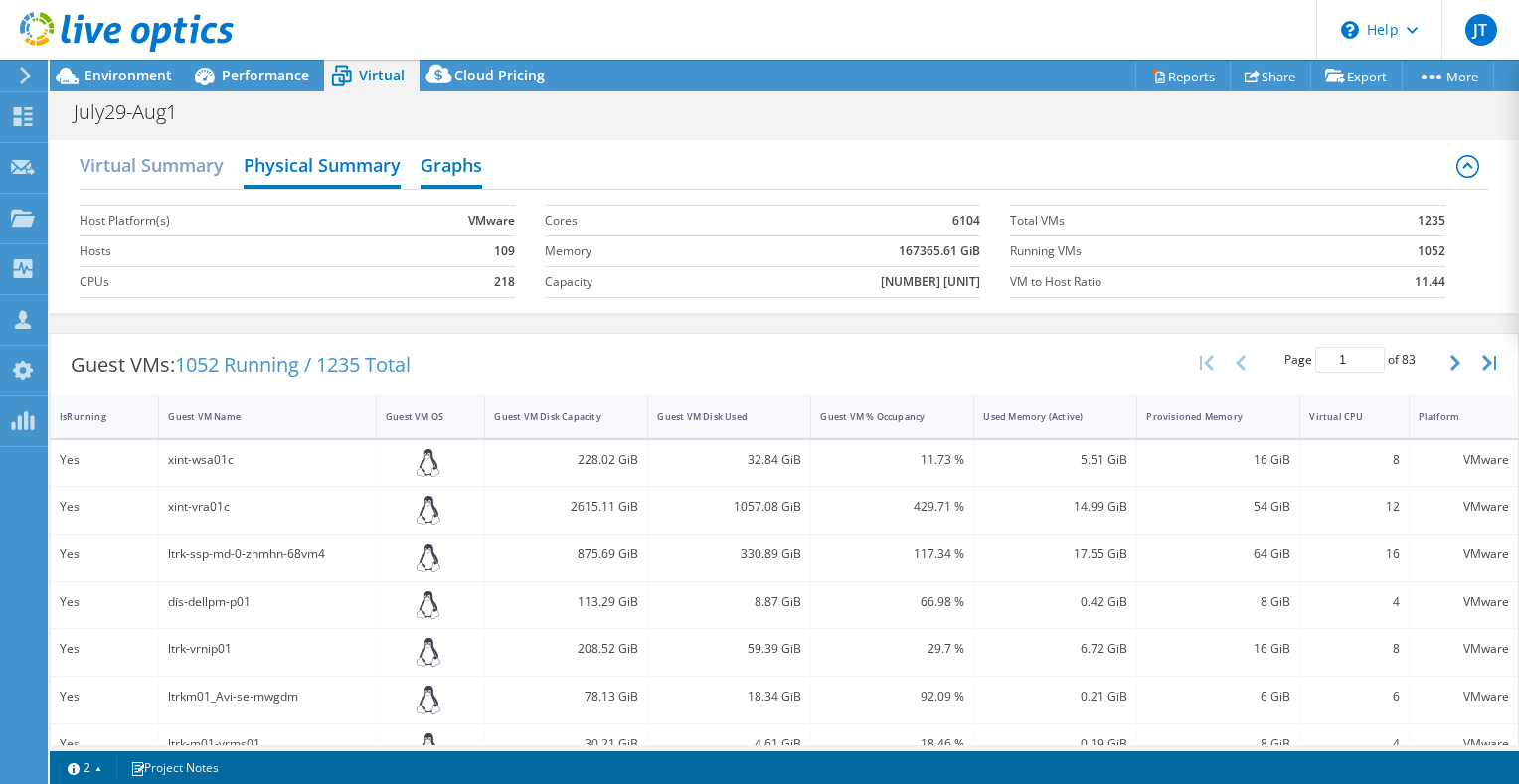 click on "Graphs" at bounding box center (451, 167) 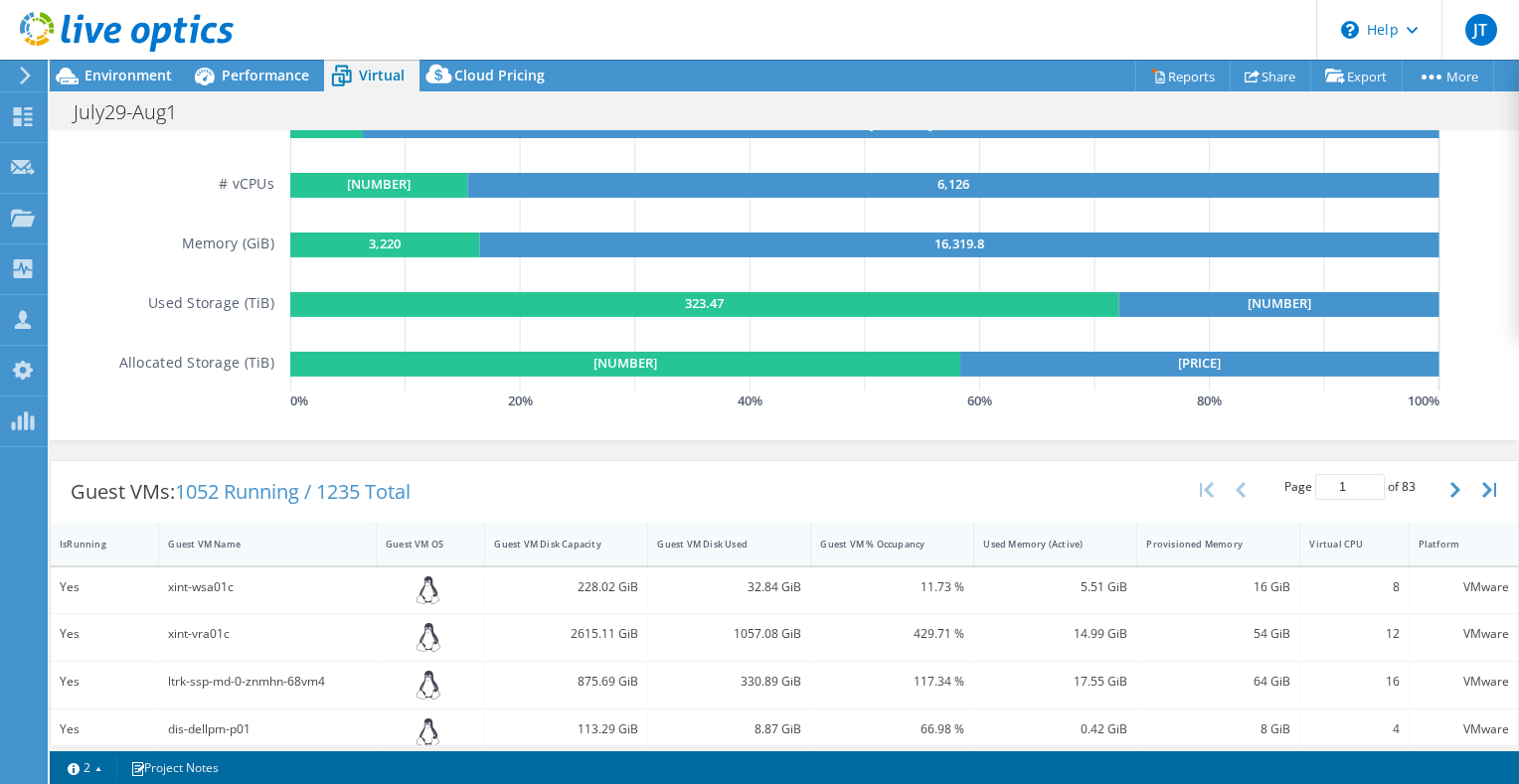 scroll, scrollTop: 0, scrollLeft: 0, axis: both 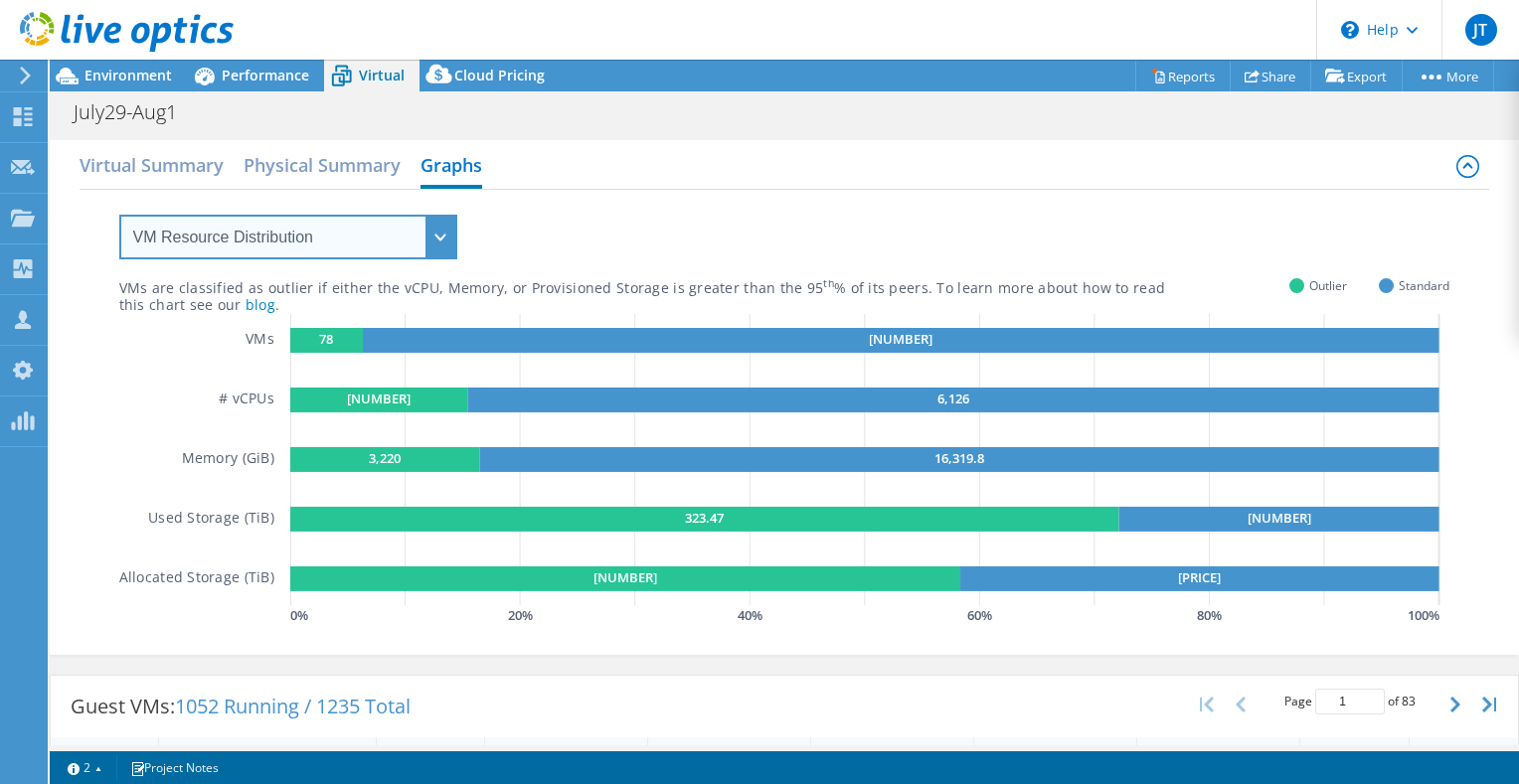 click on "VM Resource Distribution Provisioning Contrast Over Provisioning" at bounding box center [288, 236] 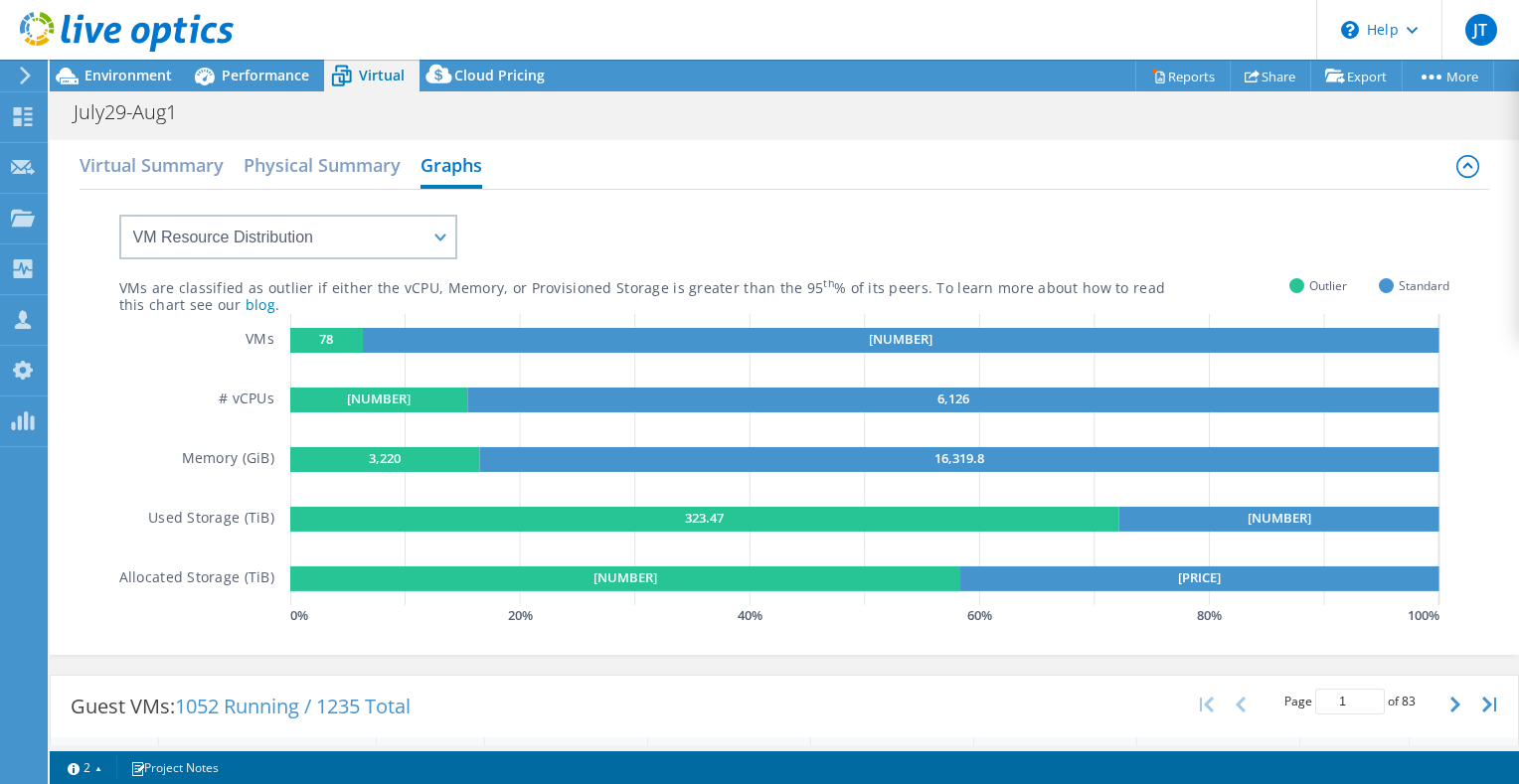 click on "VMs are classified as outlier if either the vCPU, Memory, or Provisioned Storage is greater than the 95 th % of its peers. To learn more about how to read this chart see our blog . Outlier Standard VMs # vCPUs Memory (GiB) Used Storage (TiB) Allocated Storage (TiB) 78 [NUMBER] [NUMBER] [NUMBER] [NUMBER] [NUMBER] [NUMBER] [NUMBER] [NUMBER] [NUMBER] 0 % 20 % 40 % 60 % 80 % 100 % GaugeChartPercentageAxisTexta" at bounding box center [784, 409] 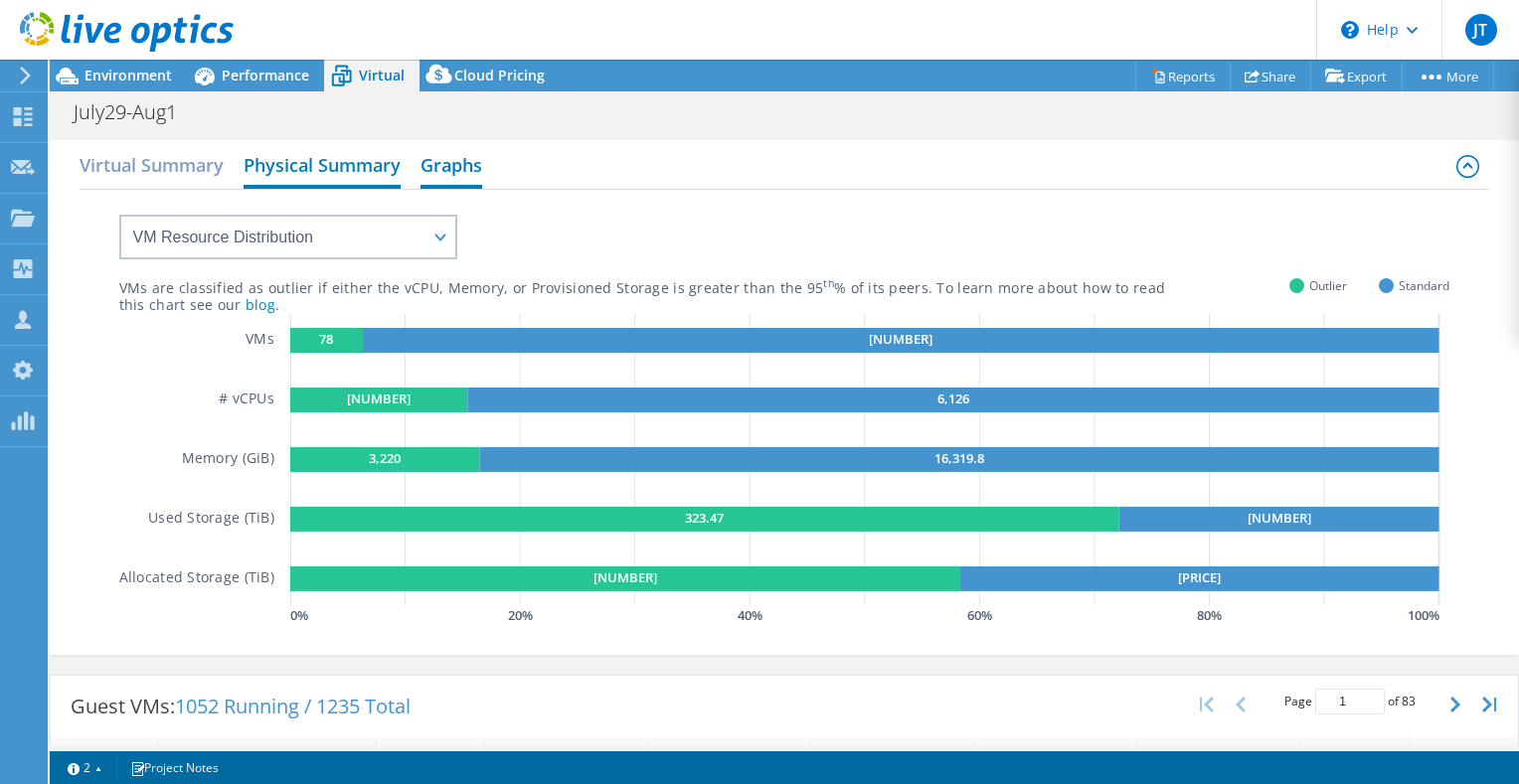 click on "Physical Summary" at bounding box center [322, 167] 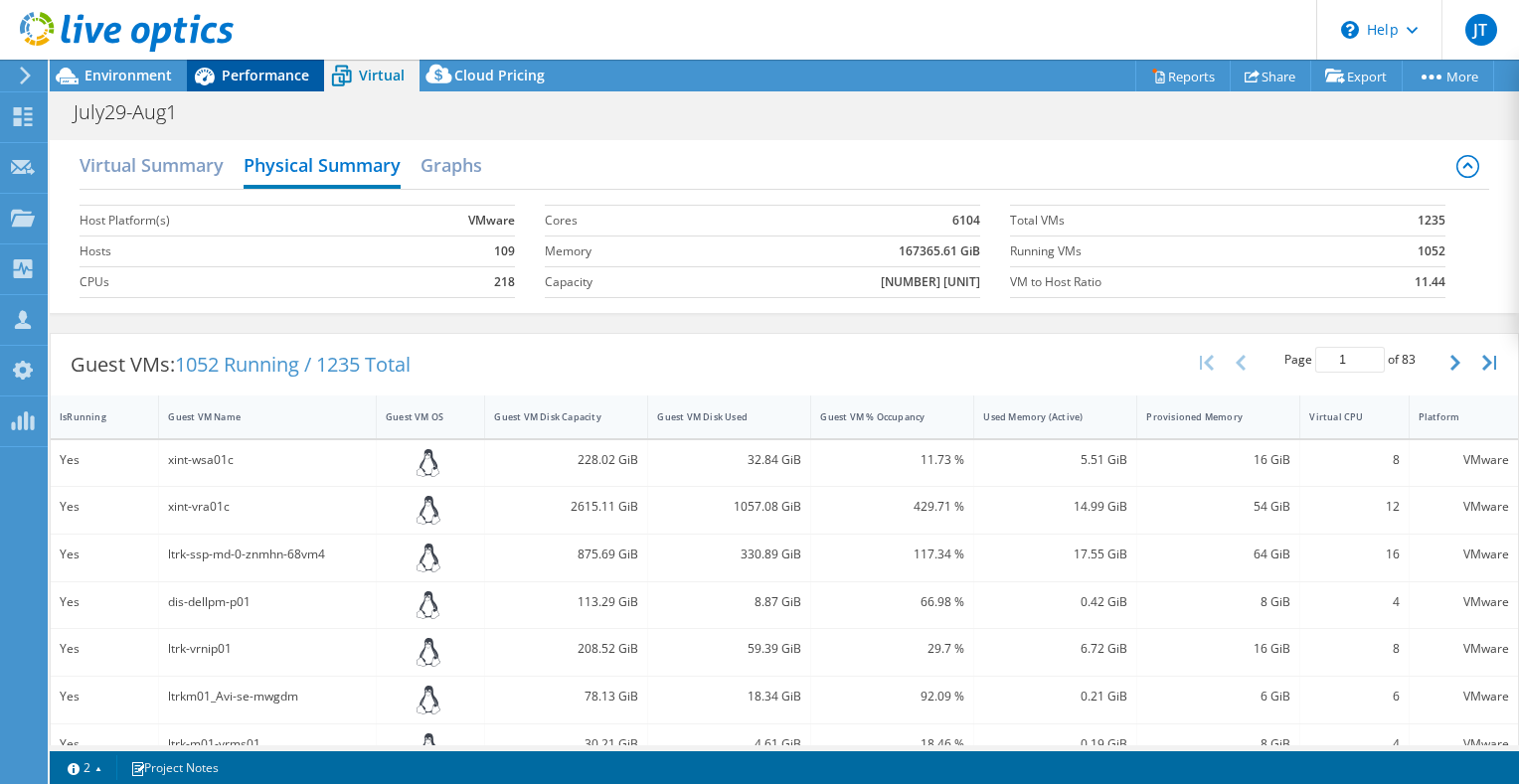 click on "Performance" at bounding box center (265, 75) 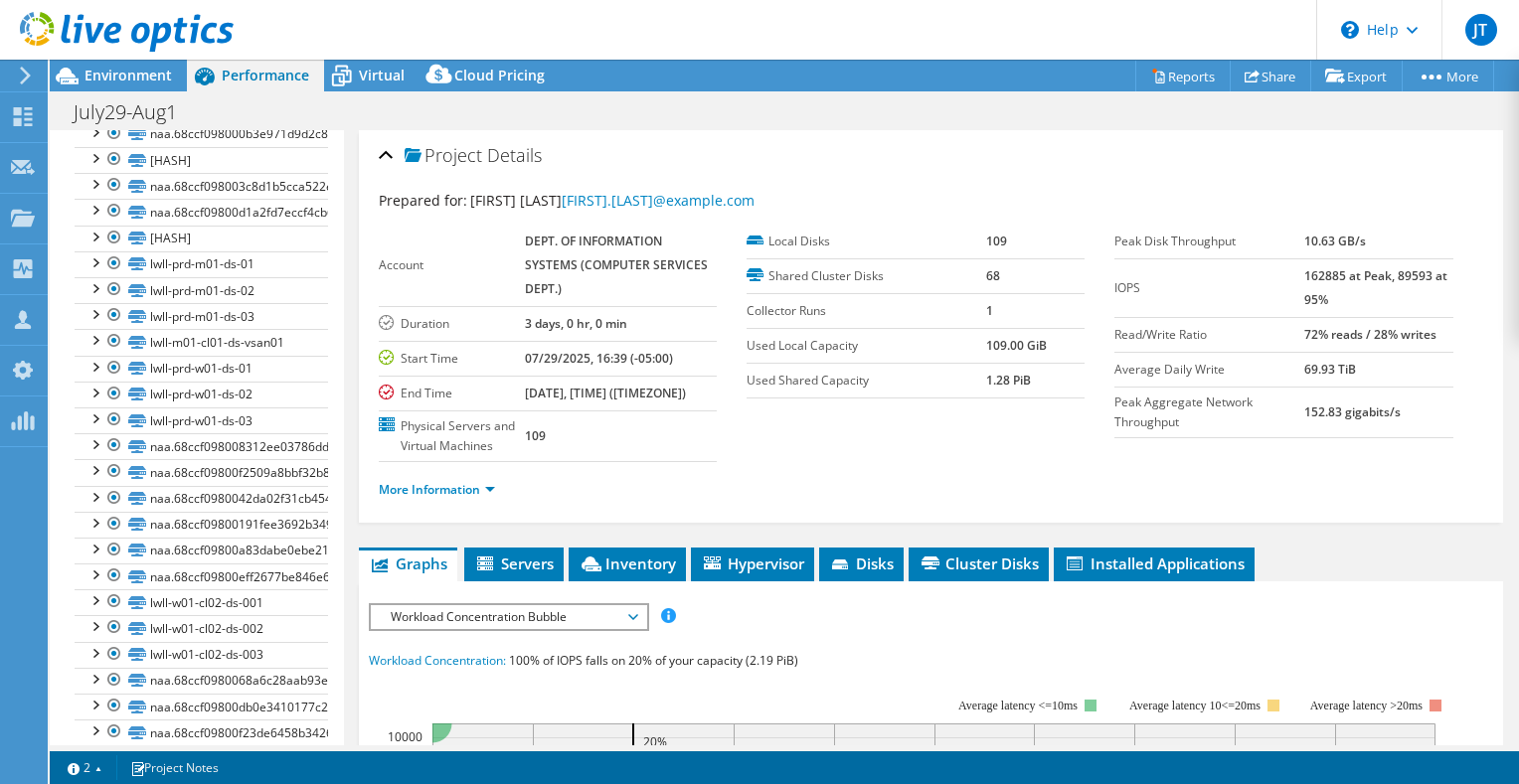 scroll, scrollTop: 1532, scrollLeft: 0, axis: vertical 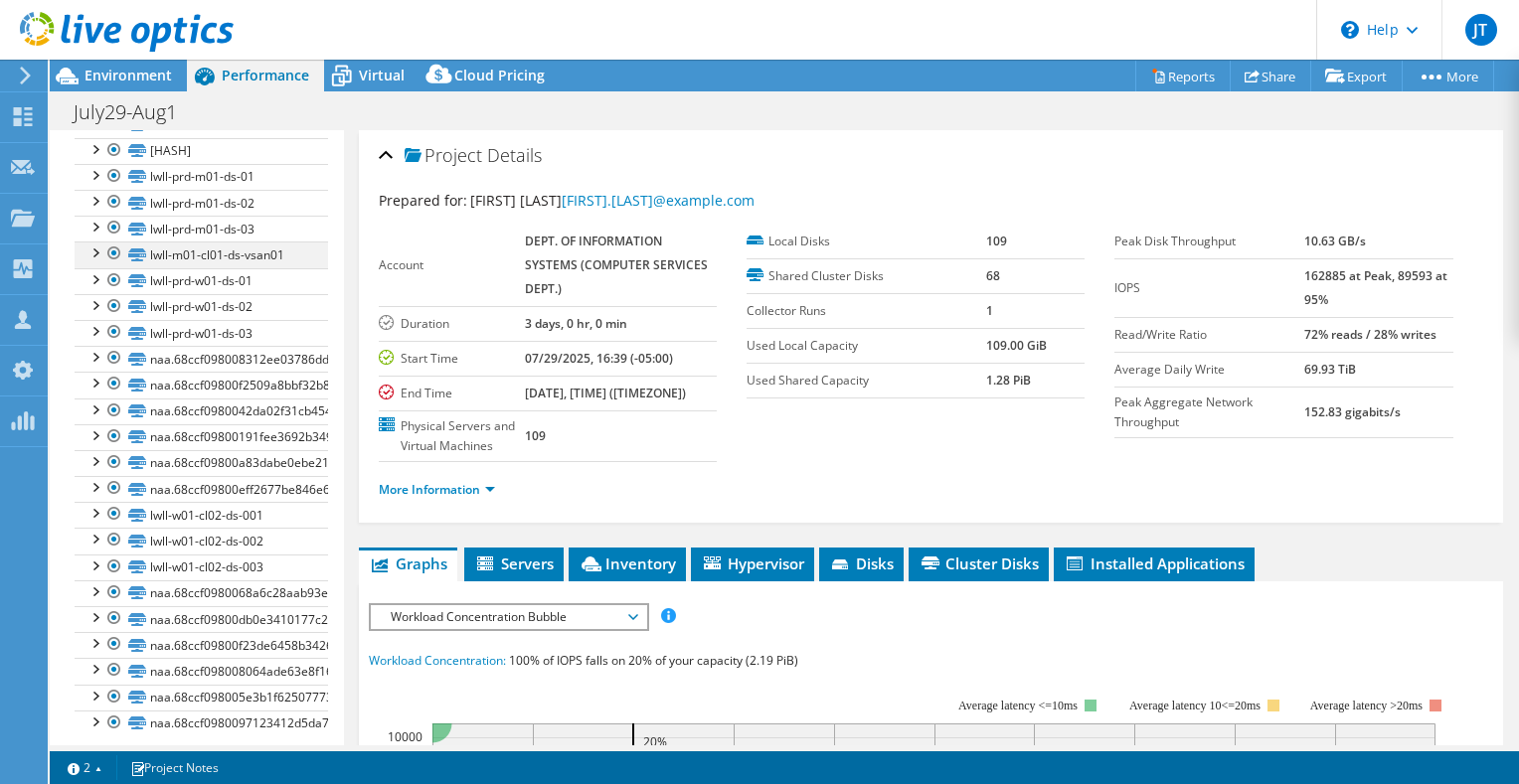click at bounding box center (94, 251) 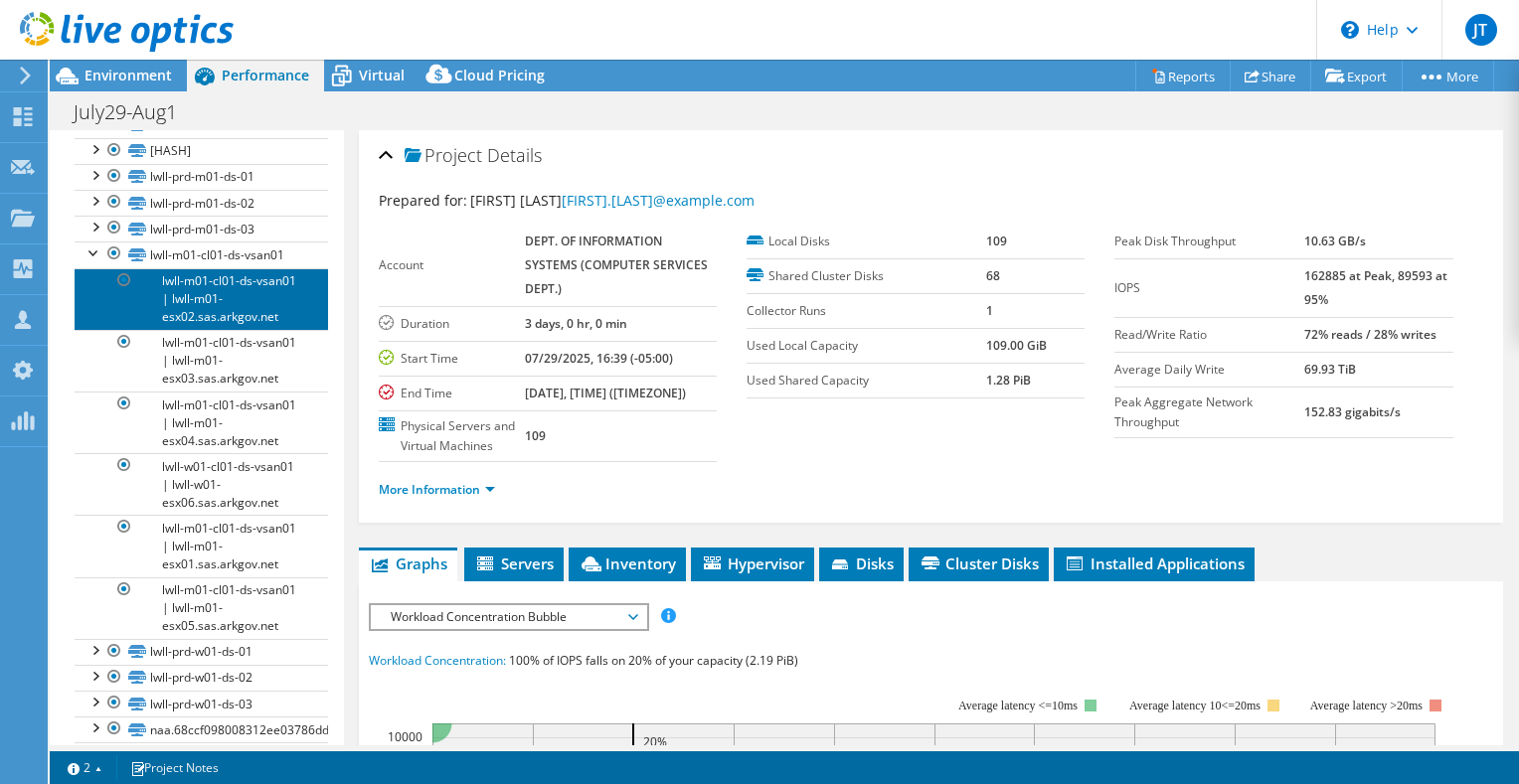 click on "lwll-m01-cl01-ds-vsan01 | lwll-m01-esx02.sas.arkgov.net" at bounding box center [201, 299] 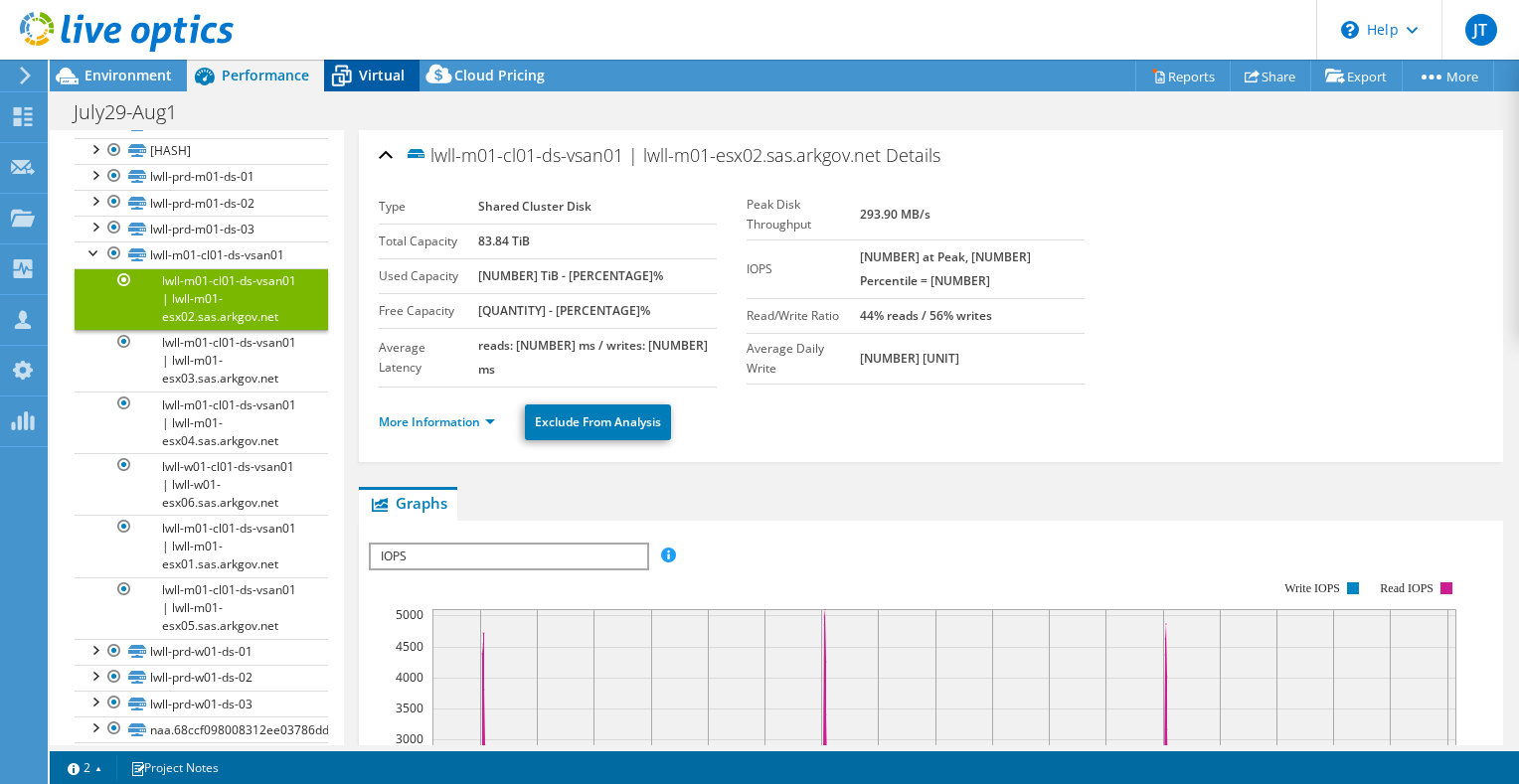 click on "Virtual" at bounding box center (382, 75) 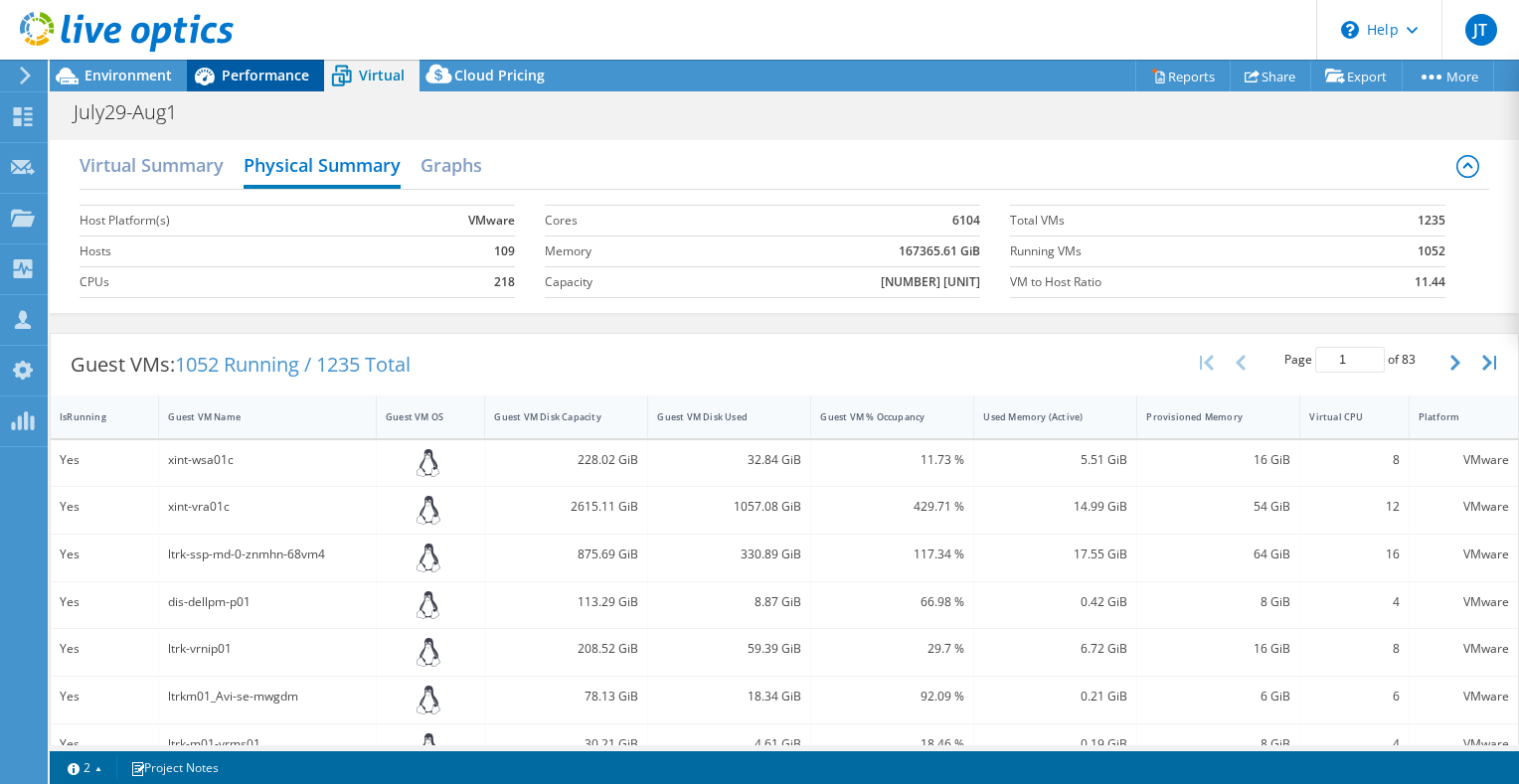 click on "Performance" at bounding box center [265, 75] 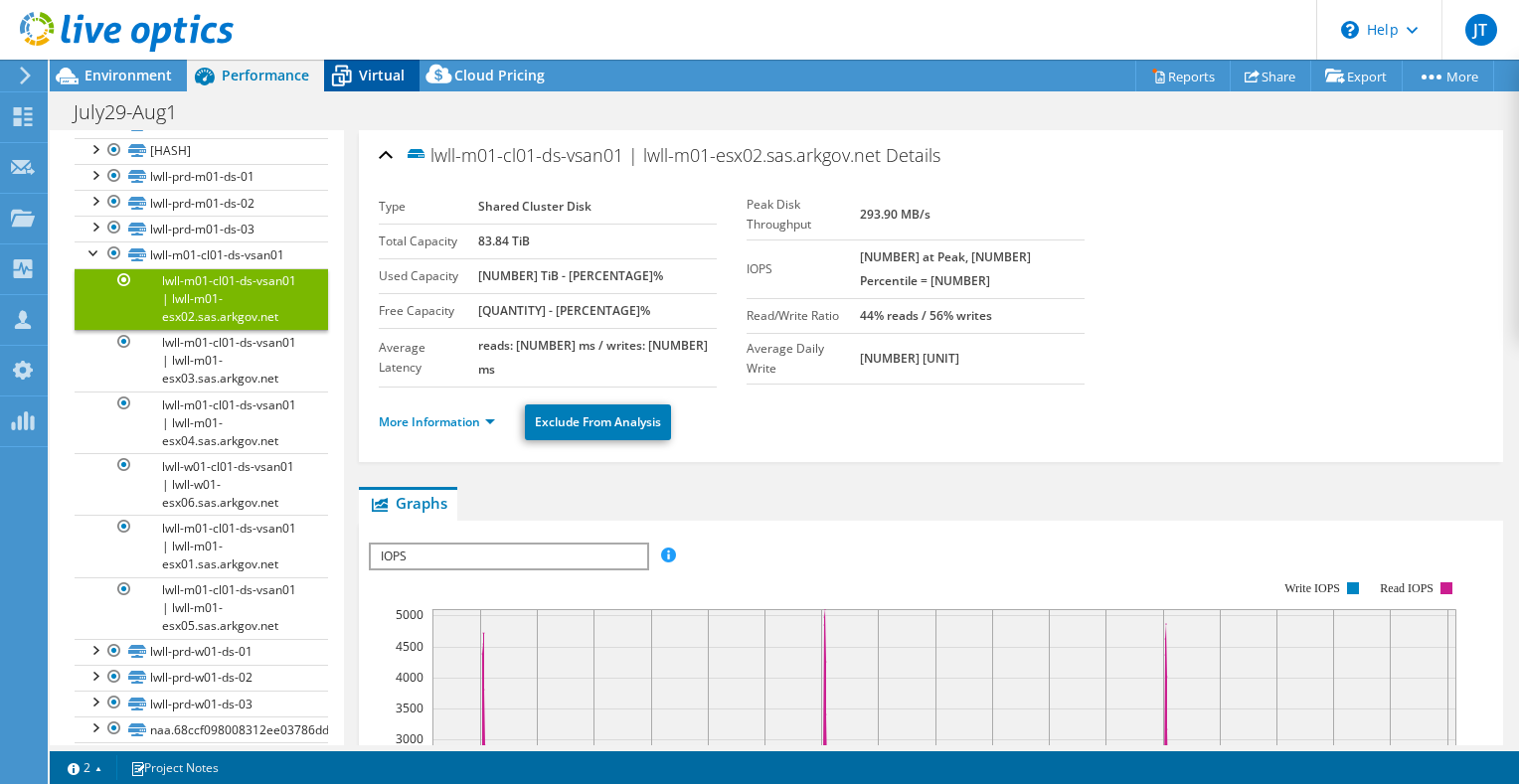 click on "Virtual" at bounding box center (382, 75) 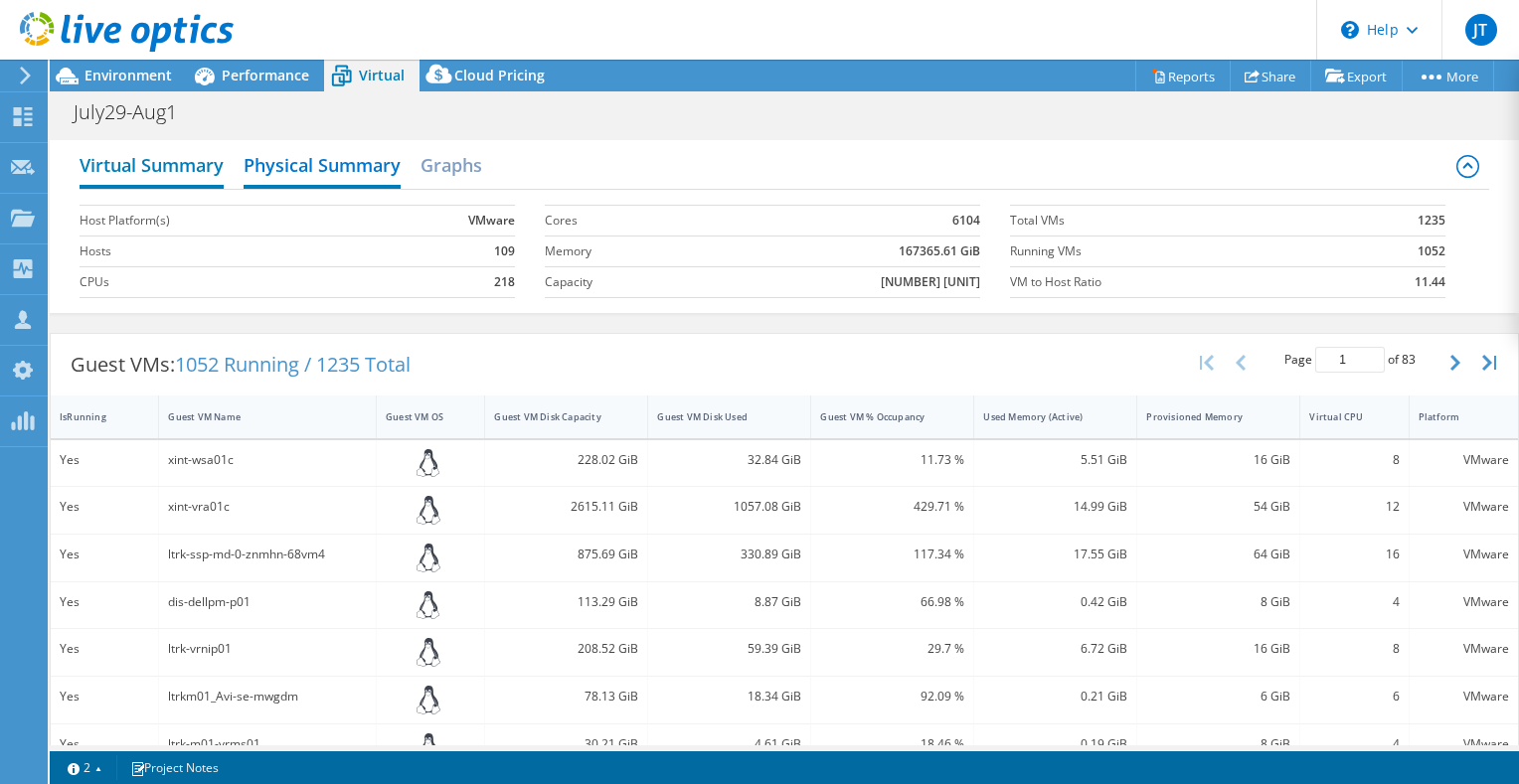 click on "Virtual Summary" at bounding box center (151, 167) 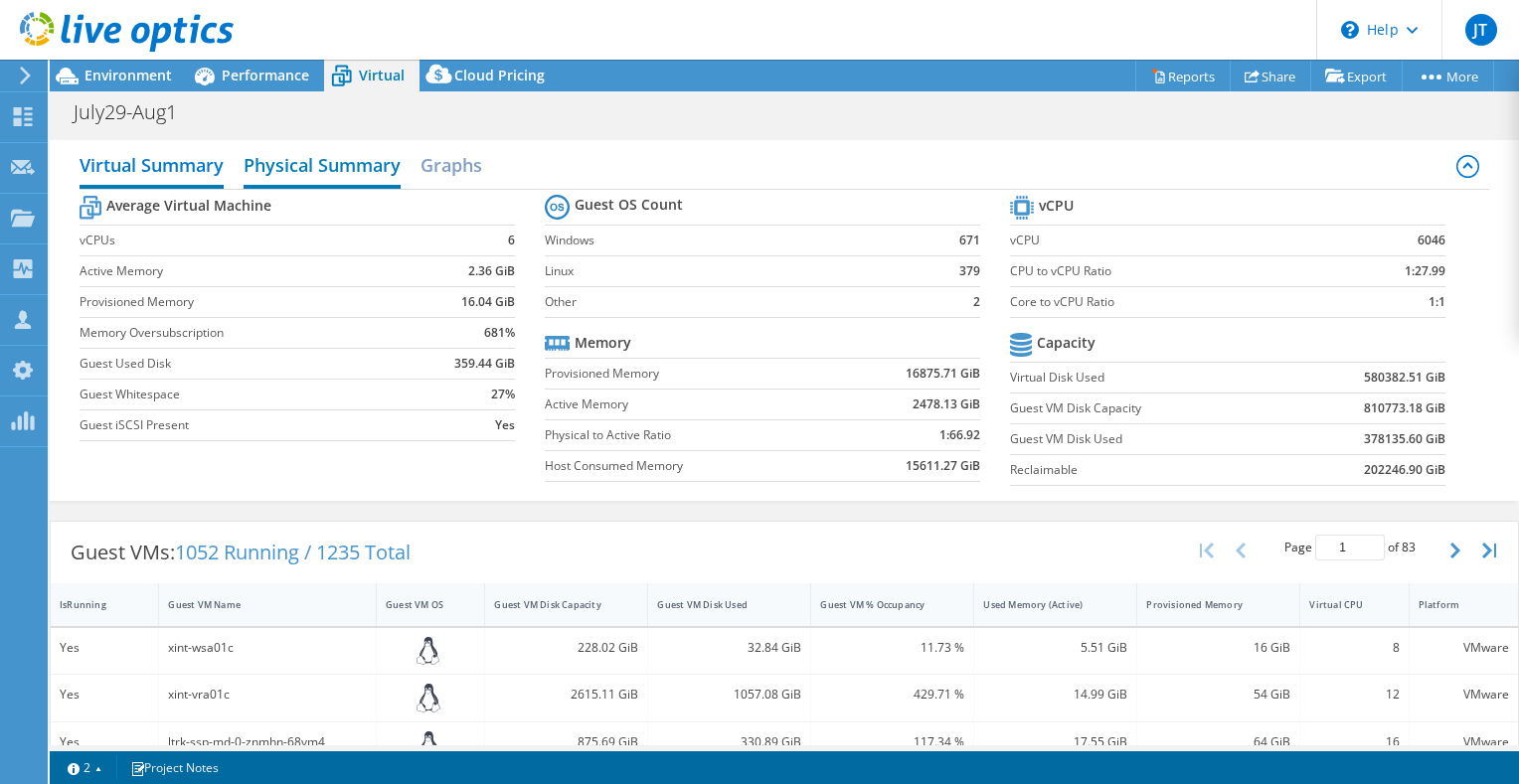click on "Physical Summary" at bounding box center [322, 167] 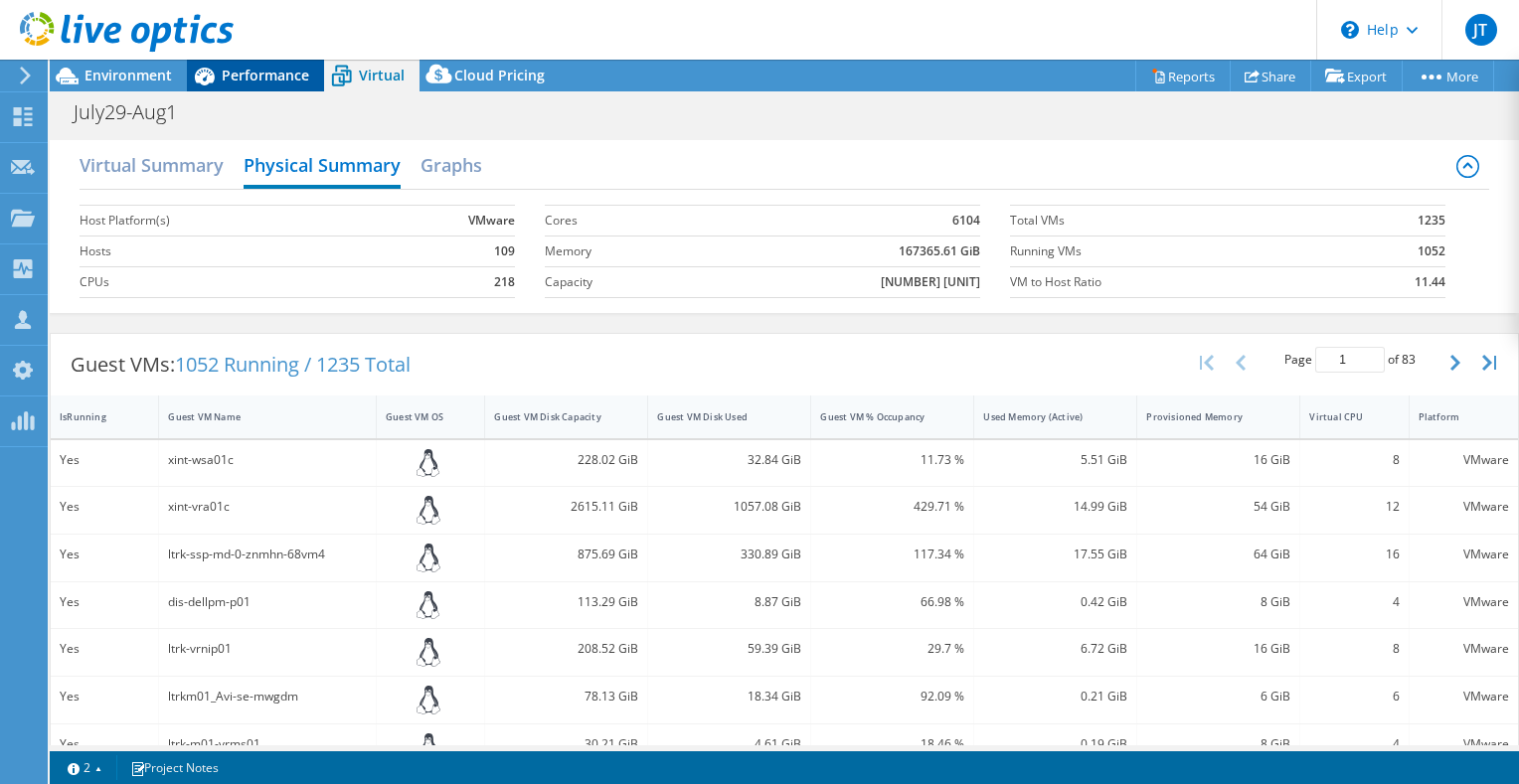 click on "Performance" at bounding box center [265, 75] 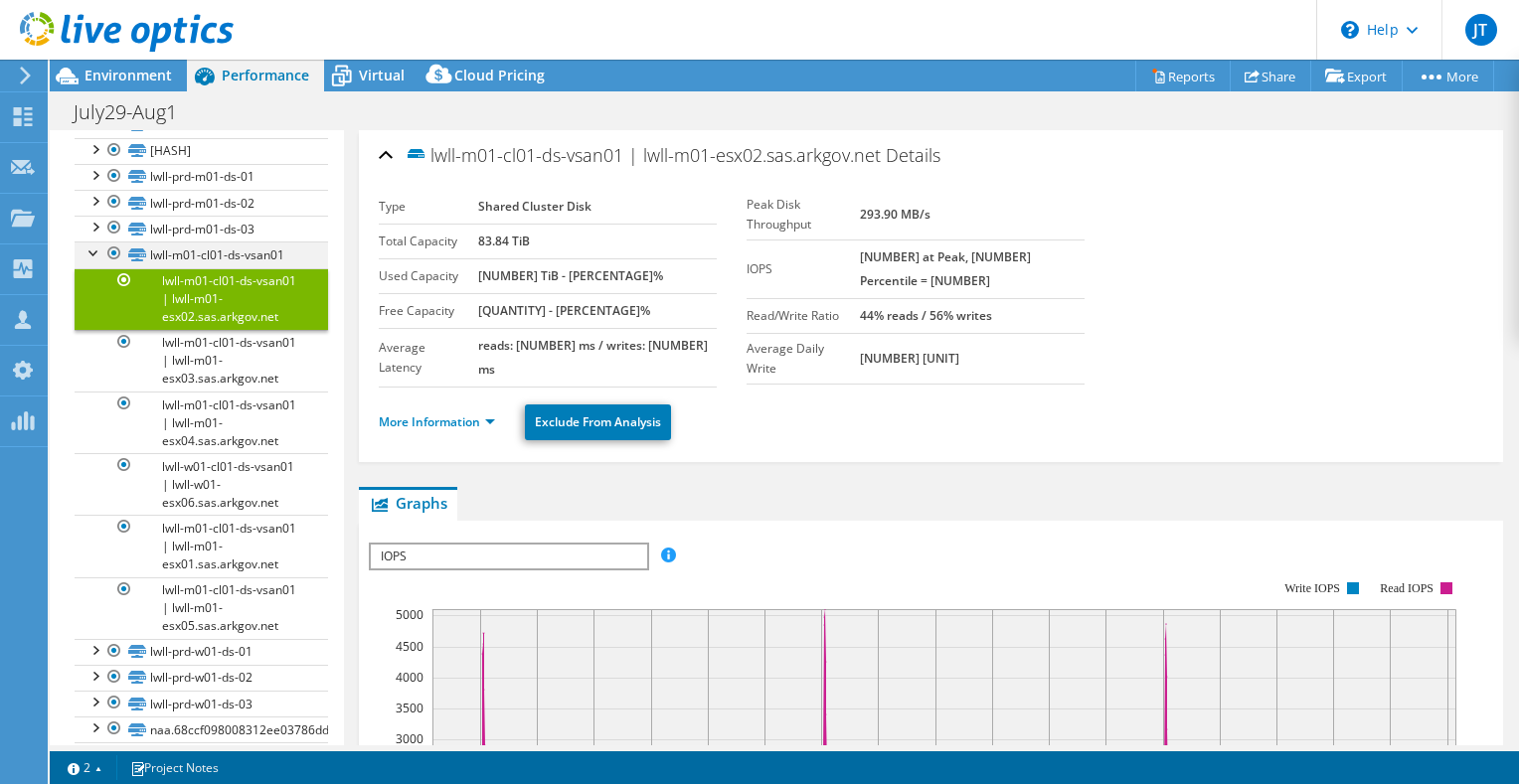 click at bounding box center (94, 251) 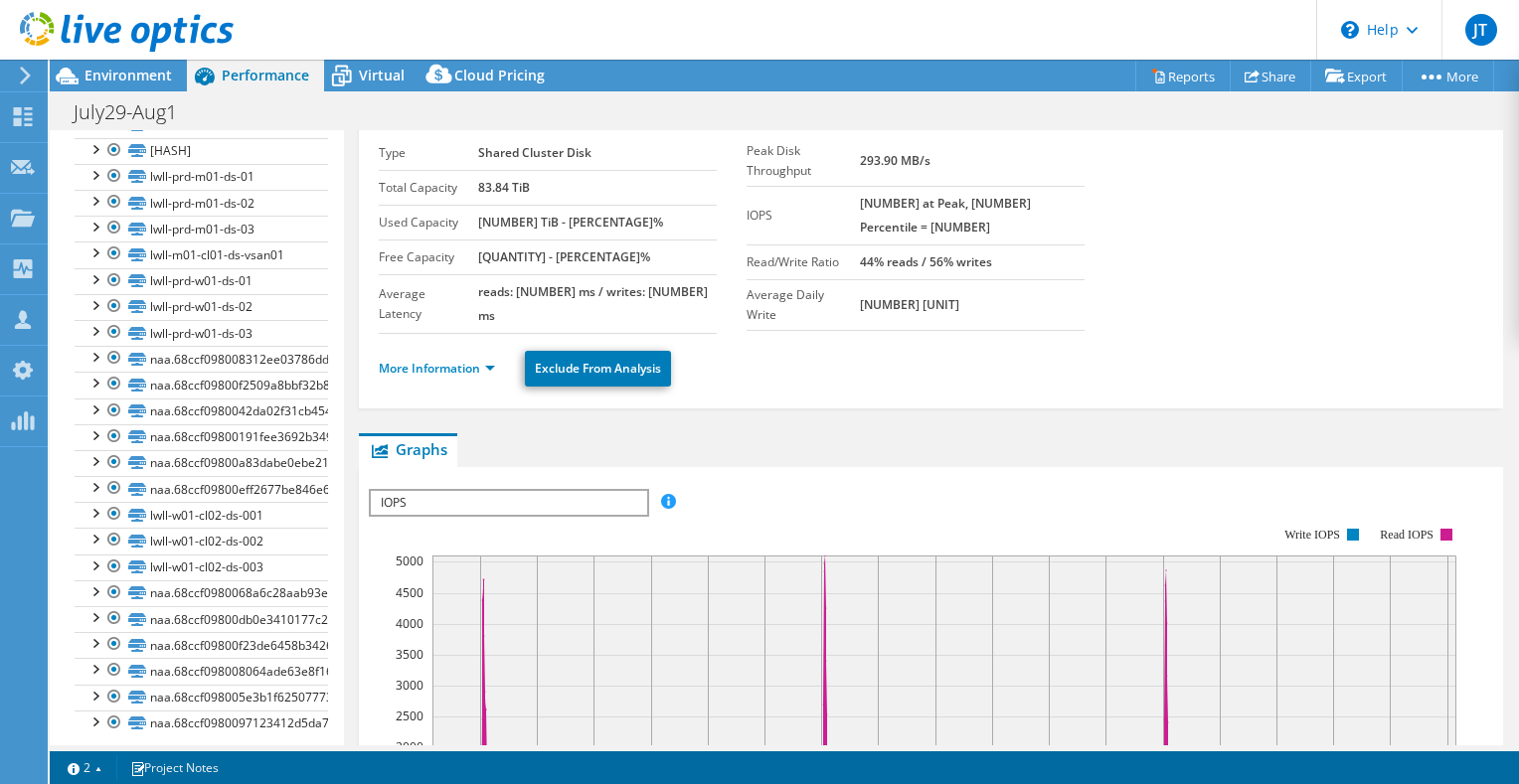scroll, scrollTop: 0, scrollLeft: 0, axis: both 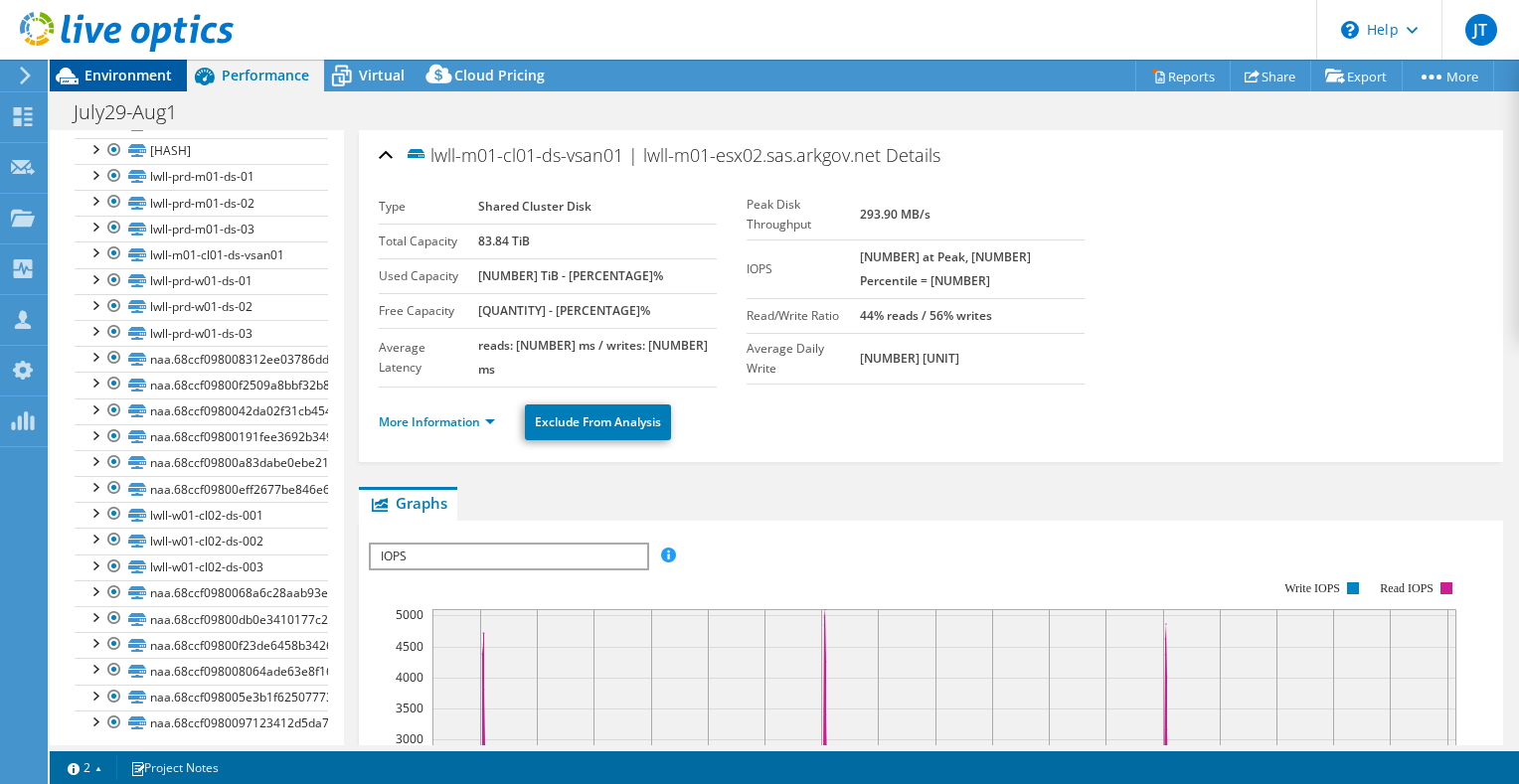 click on "Environment" at bounding box center (128, 75) 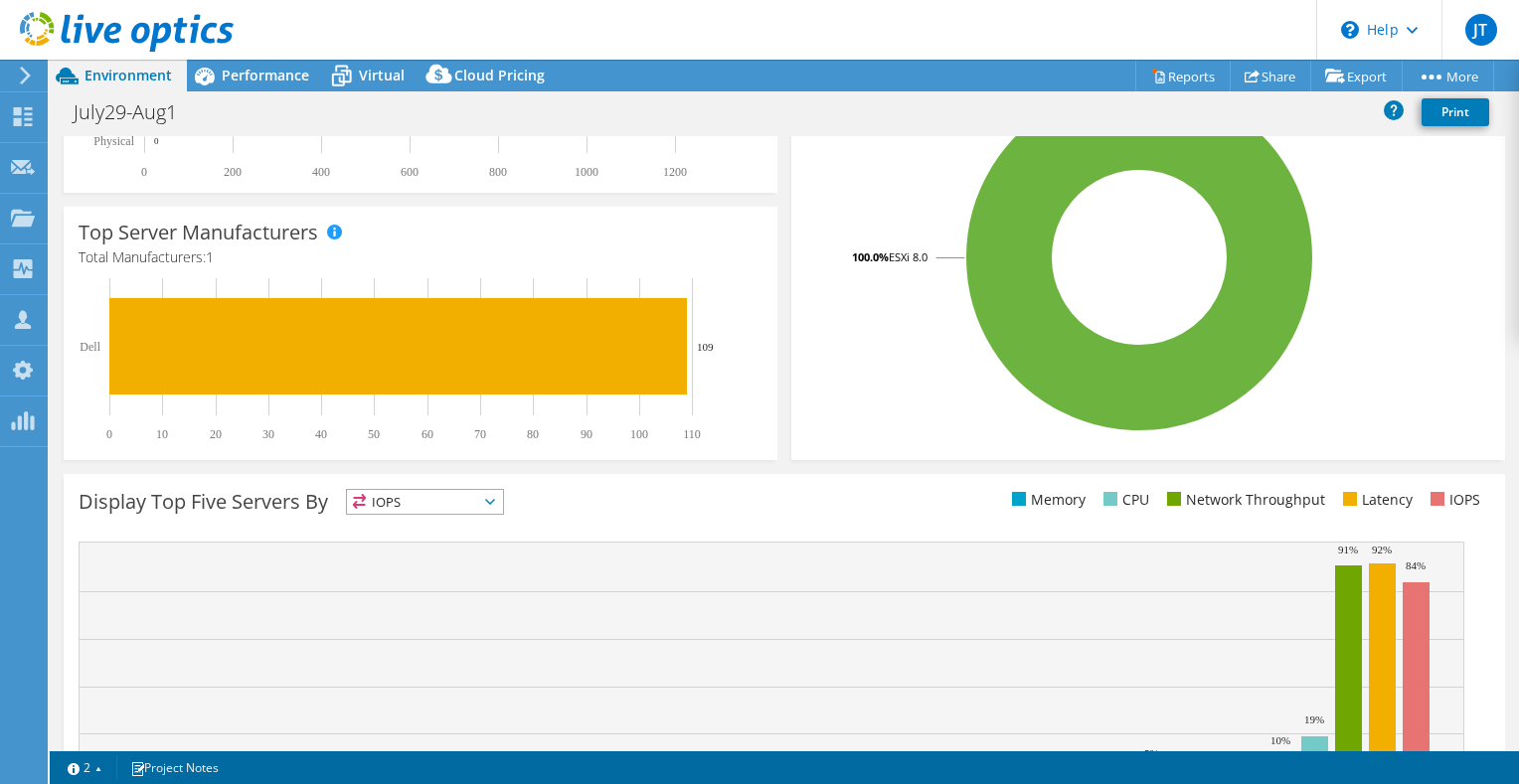 scroll, scrollTop: 497, scrollLeft: 0, axis: vertical 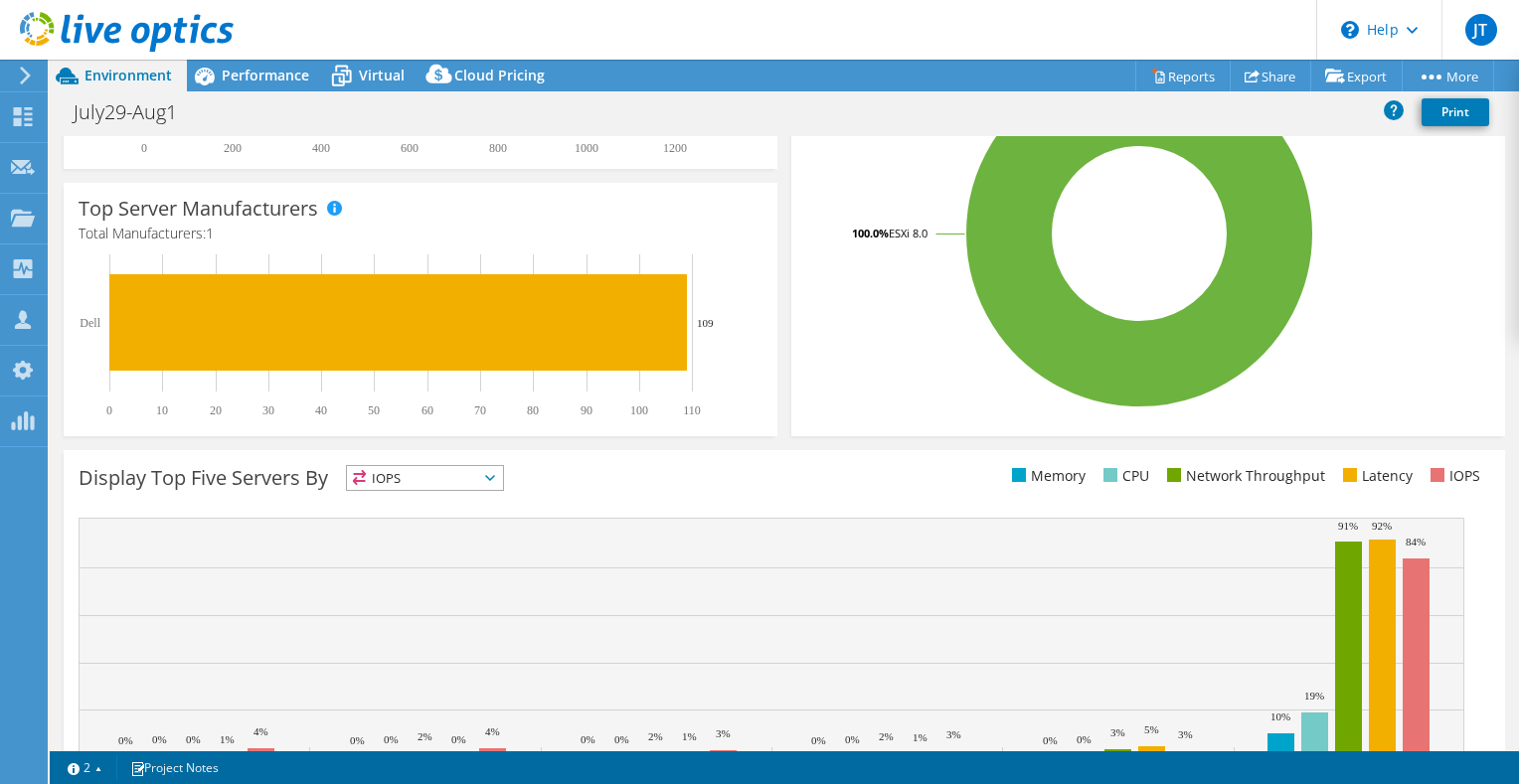 click on "IOPS" at bounding box center [424, 478] 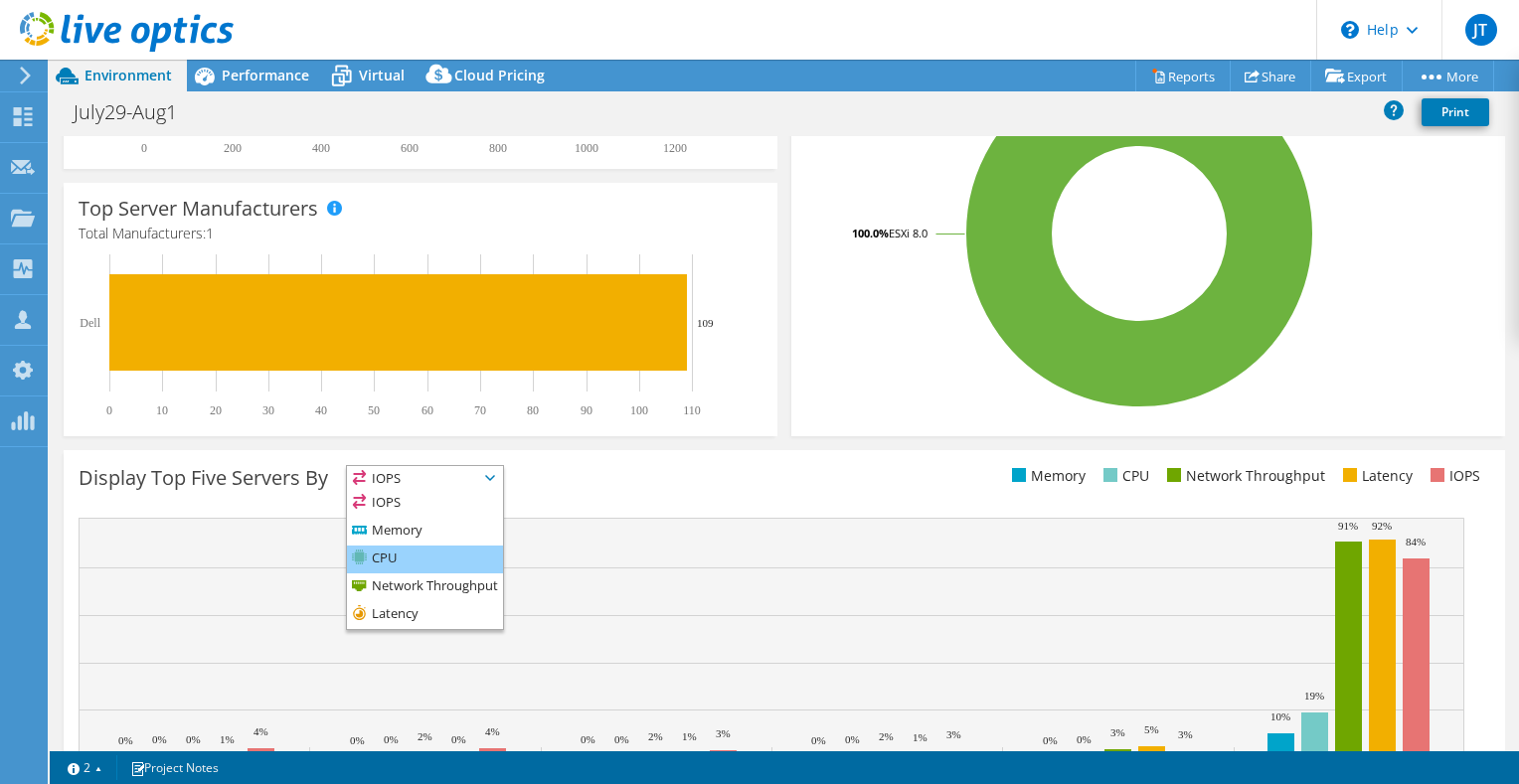 click on "CPU" at bounding box center (424, 559) 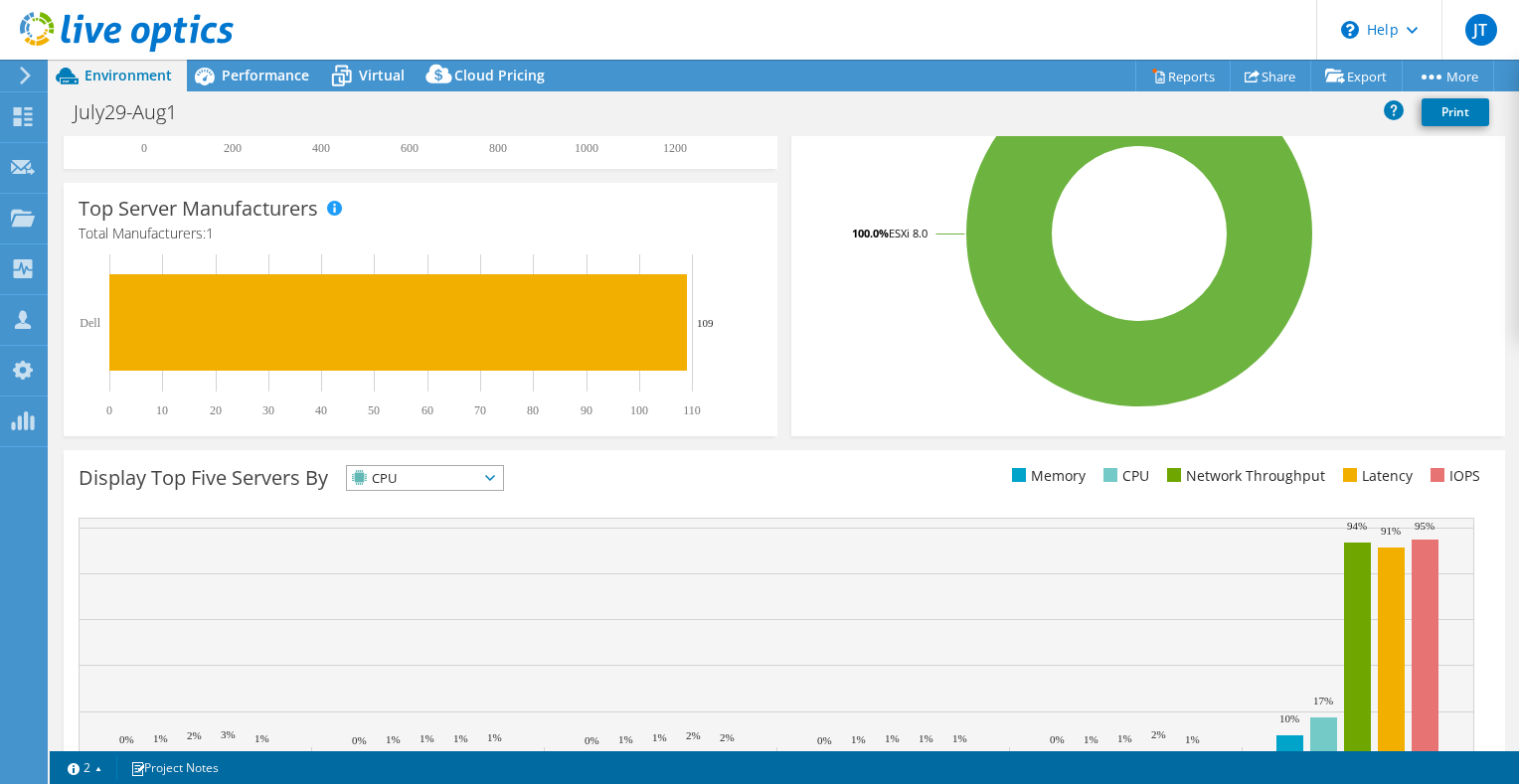 scroll, scrollTop: 596, scrollLeft: 0, axis: vertical 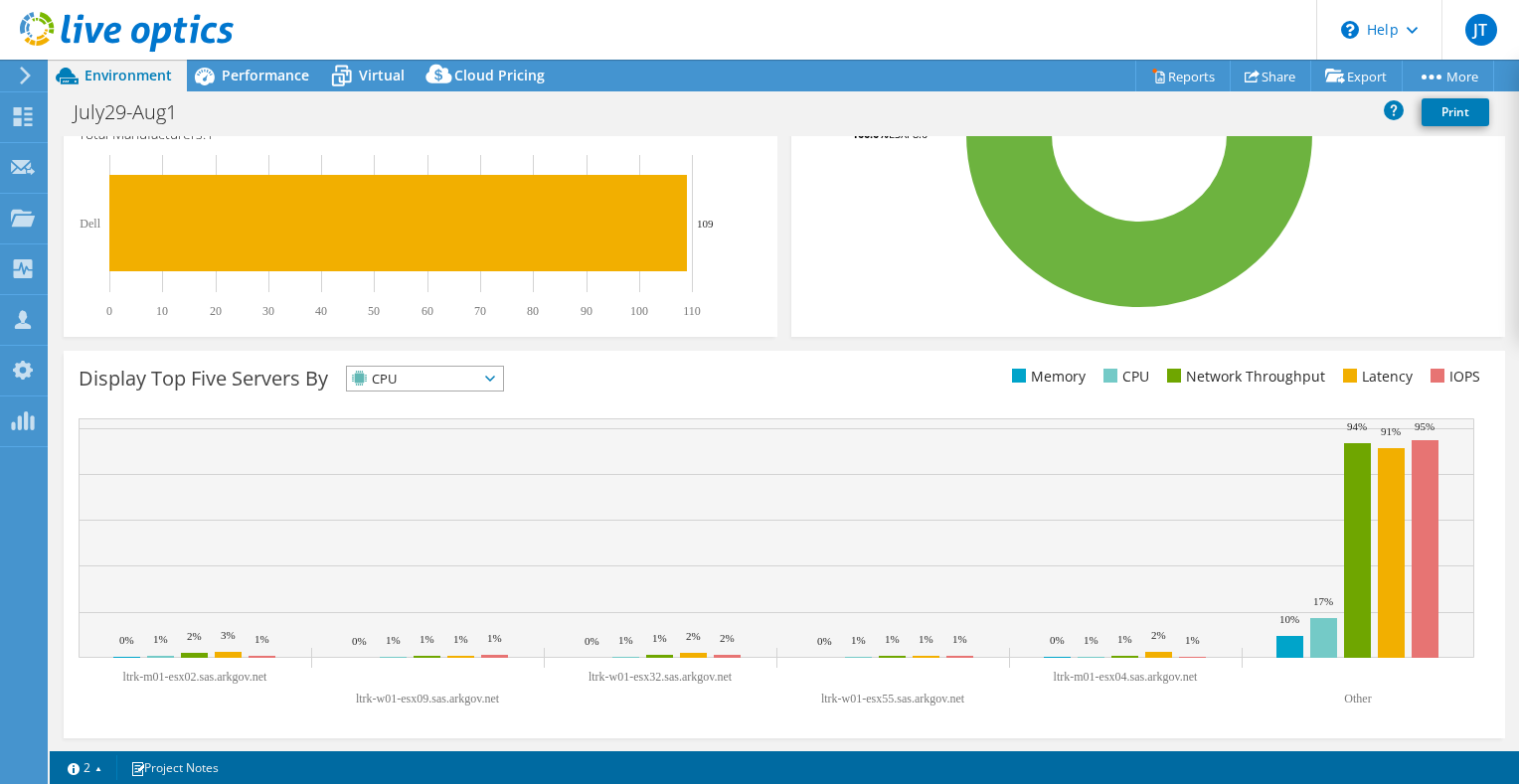 click on "CPU" at bounding box center [413, 379] 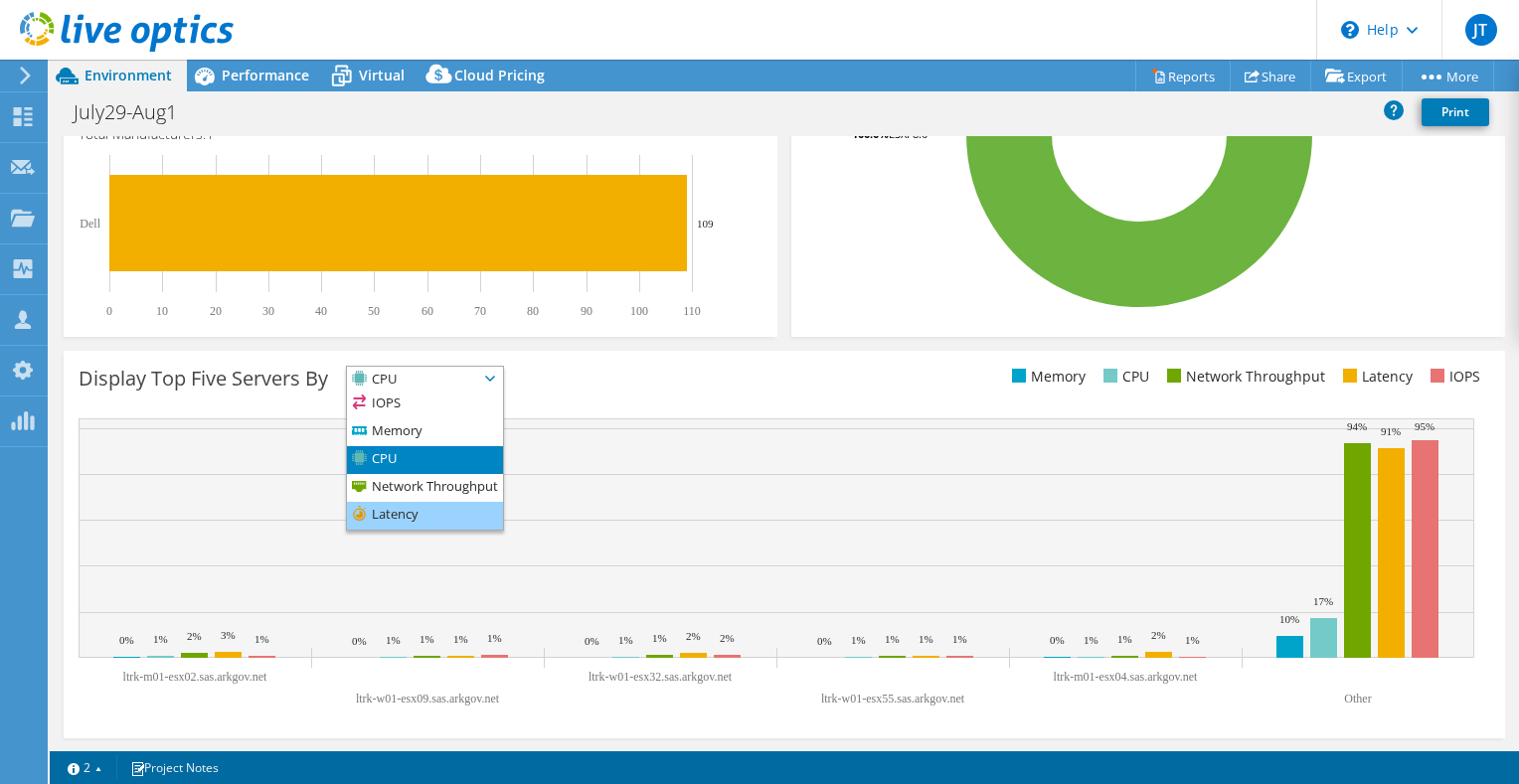 click on "Latency" at bounding box center [424, 516] 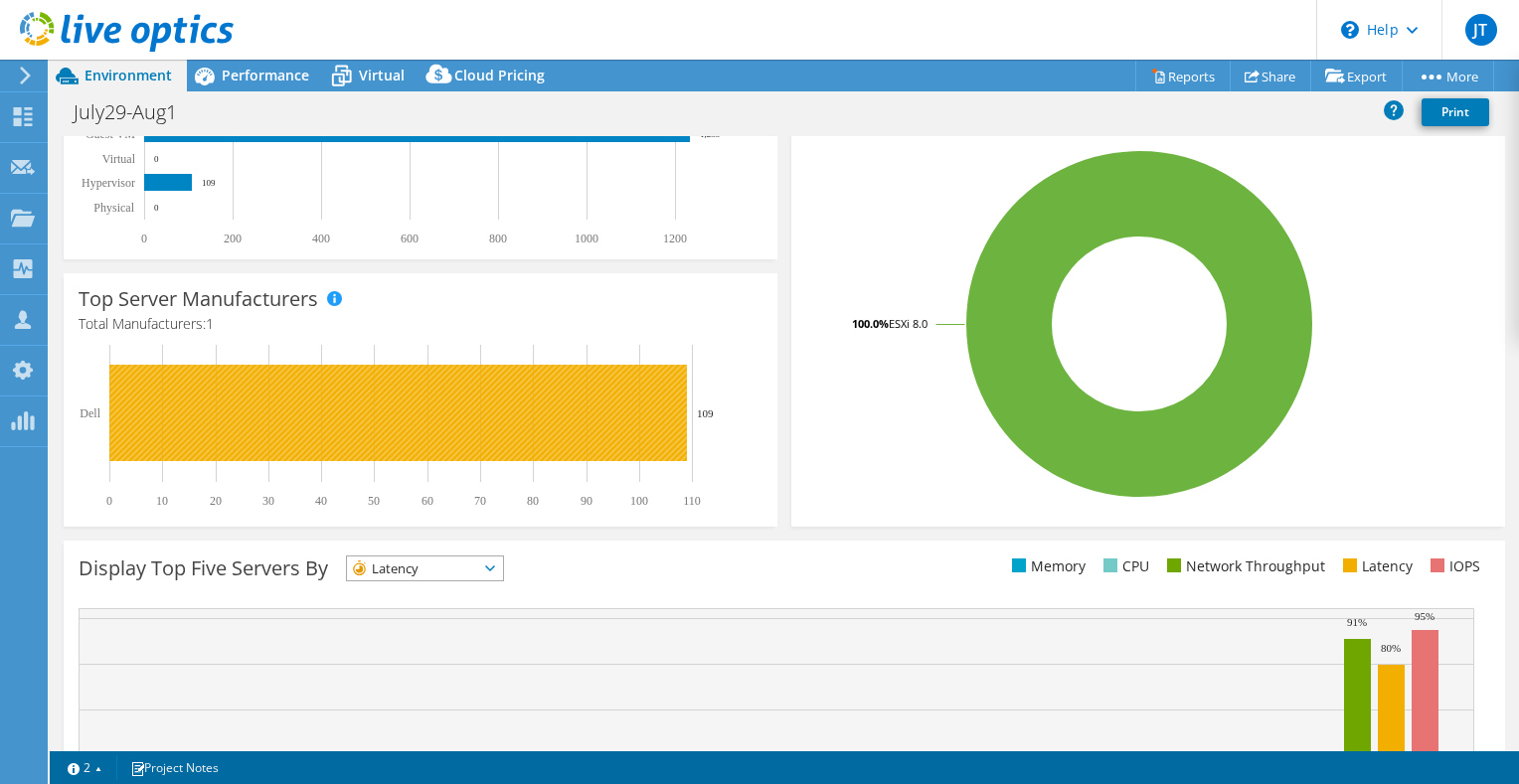 scroll, scrollTop: 497, scrollLeft: 0, axis: vertical 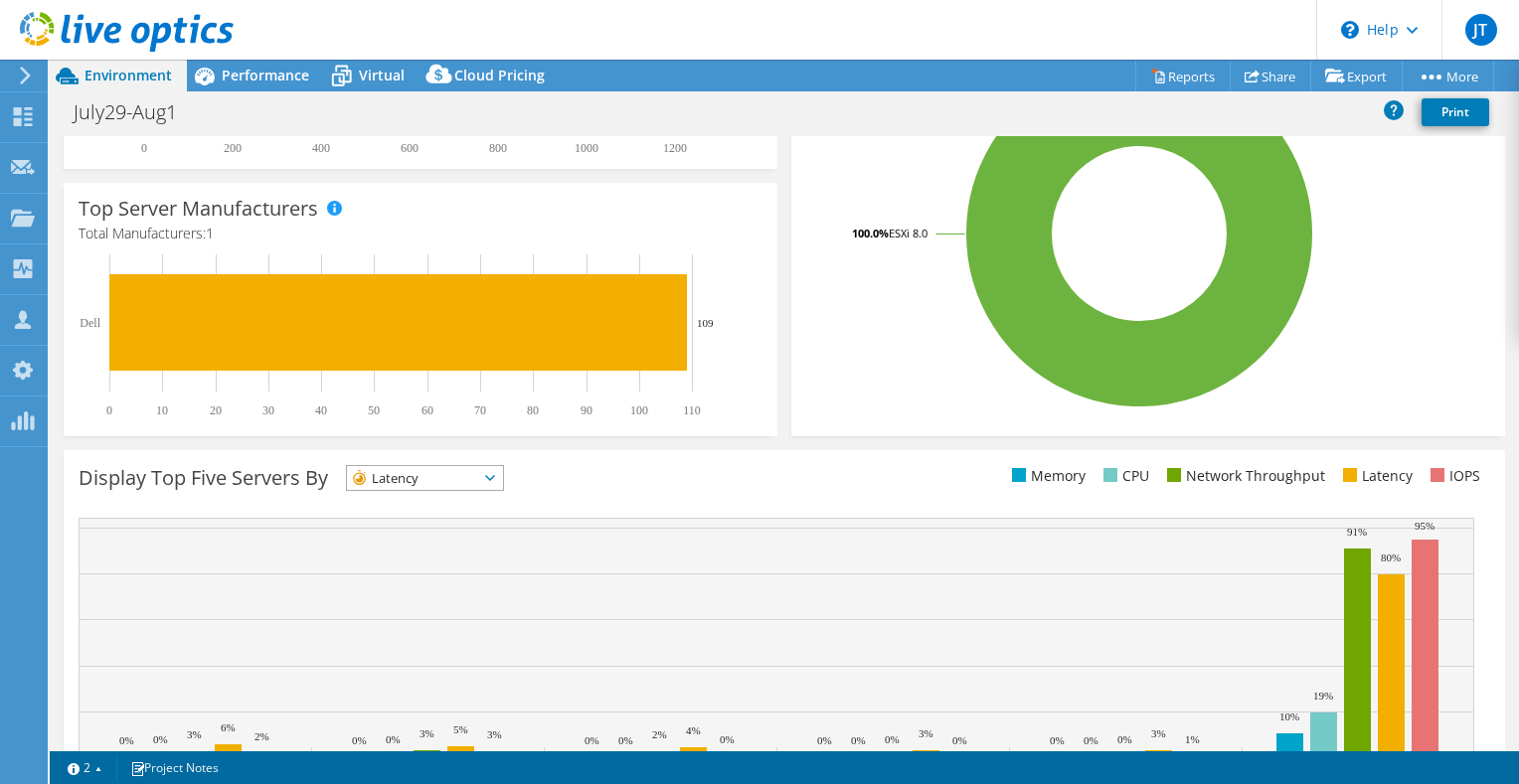 click on "Latency" at bounding box center [413, 478] 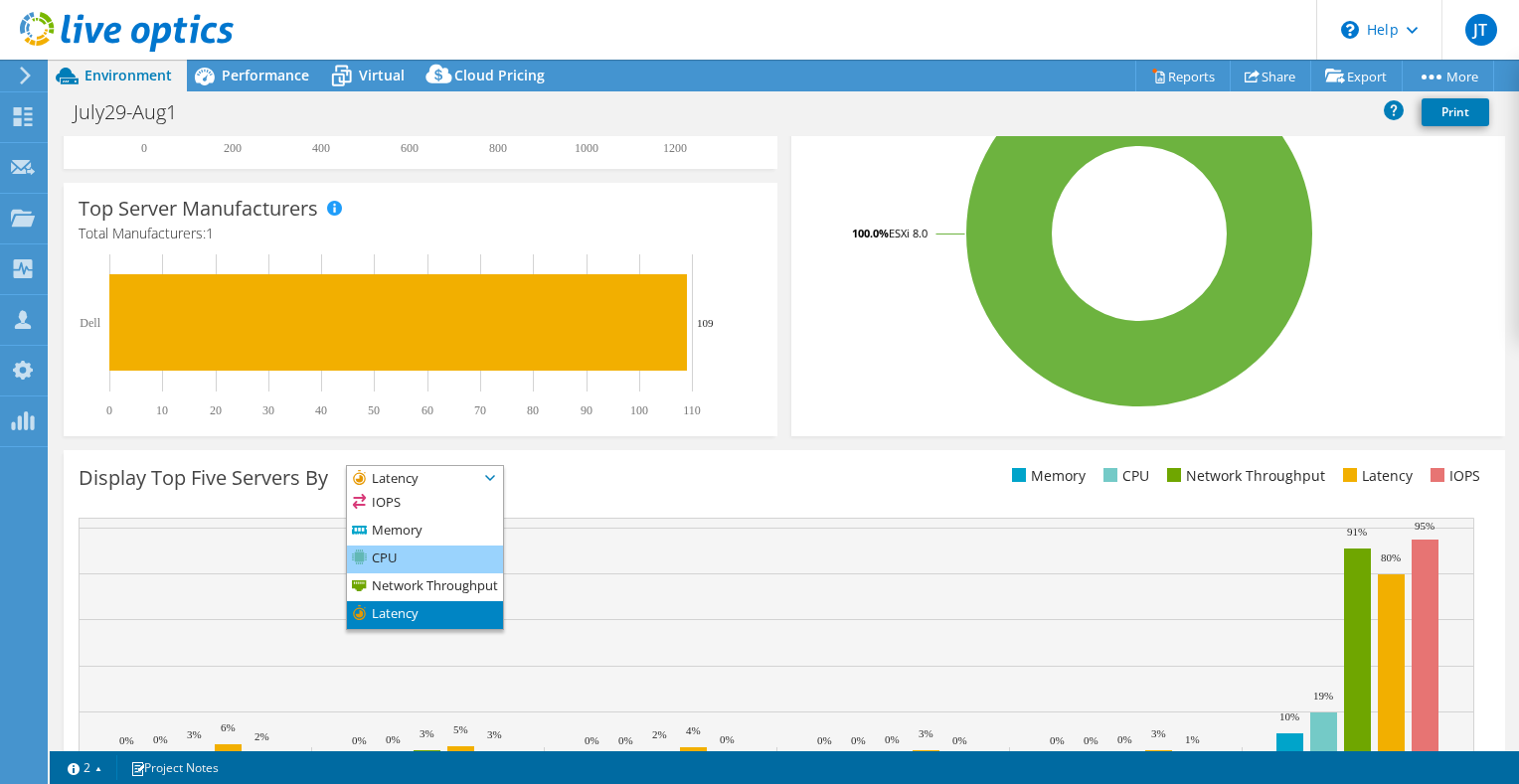 click on "CPU" at bounding box center (424, 559) 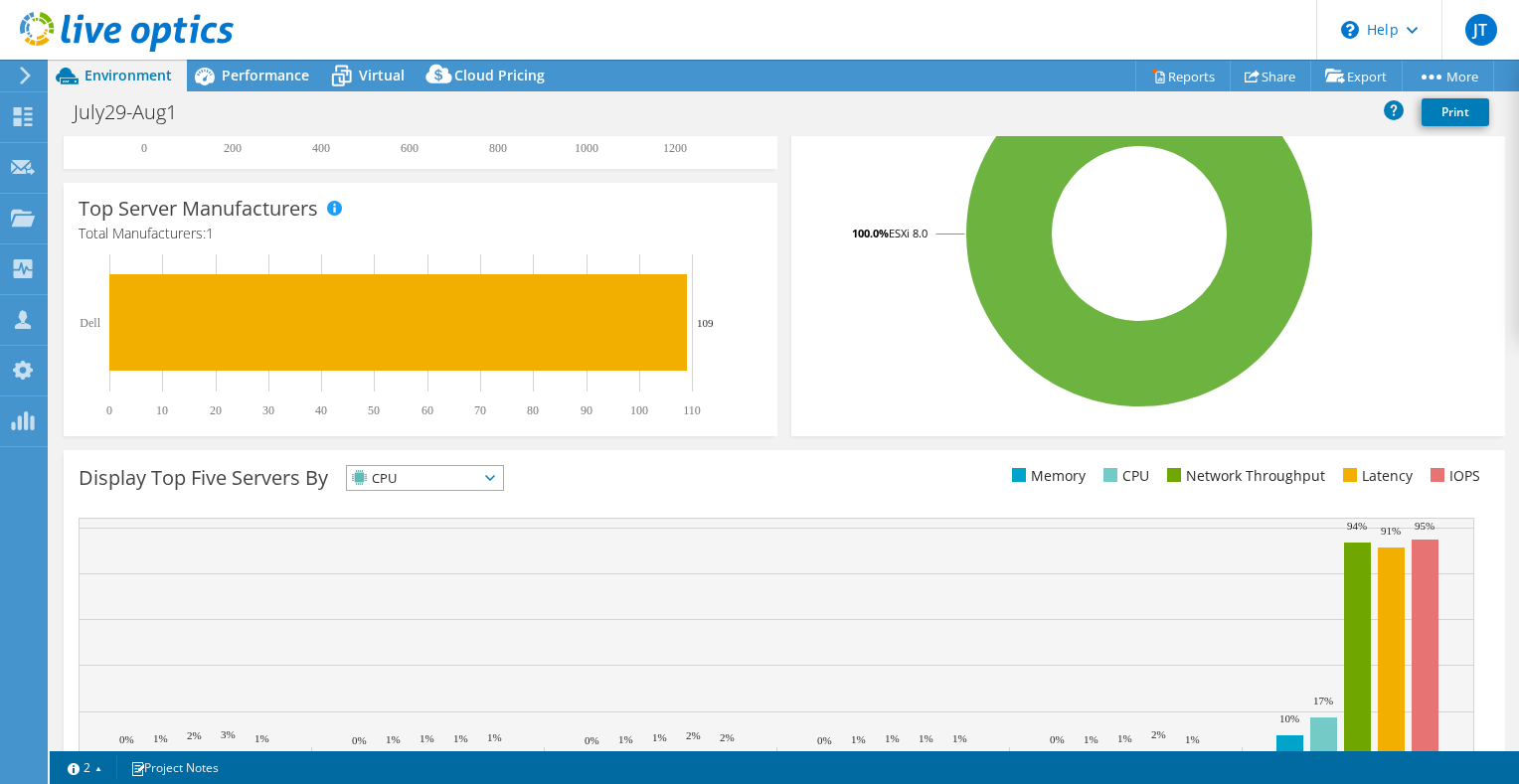 click on "CPU" at bounding box center (413, 478) 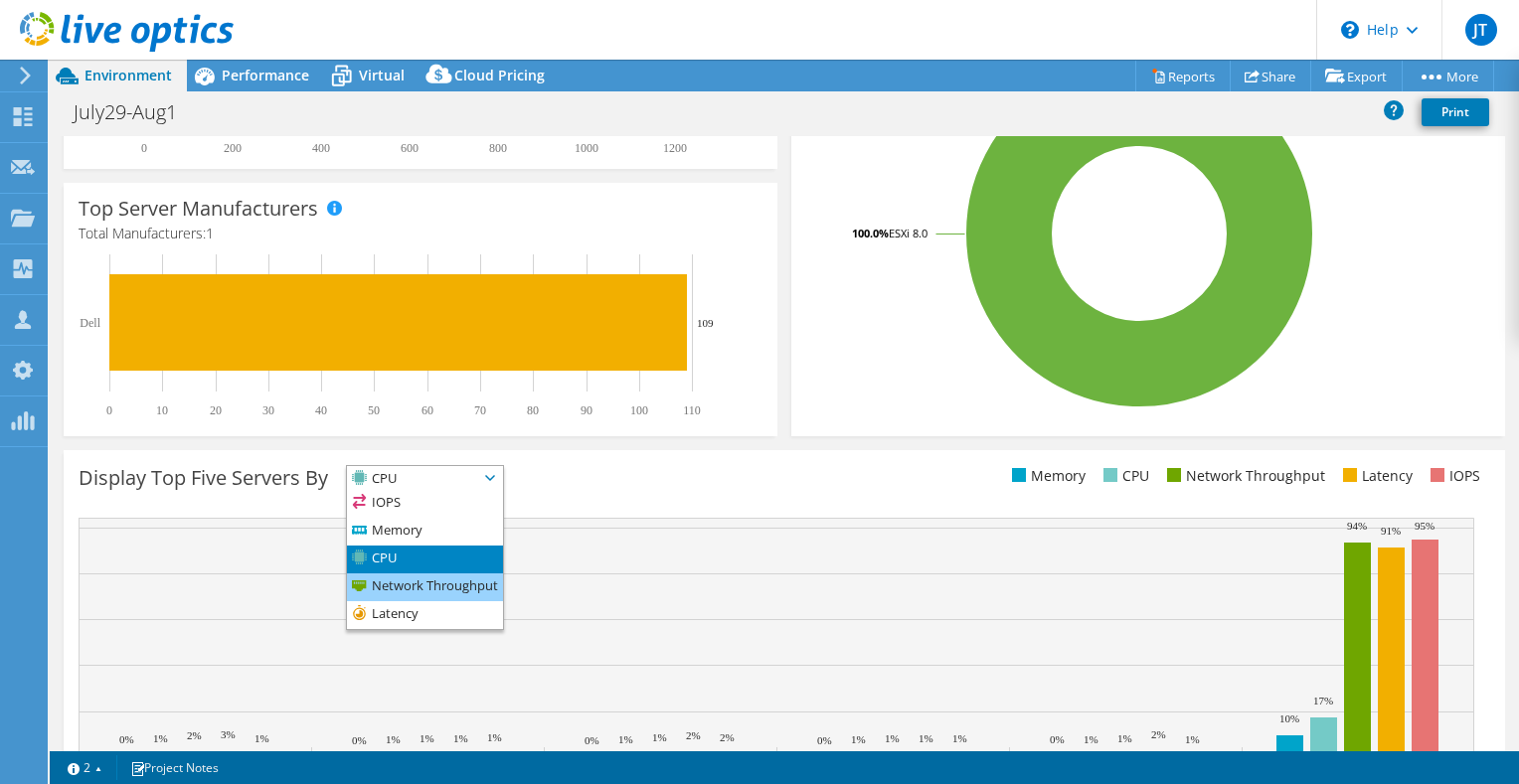 click on "Network Throughput" at bounding box center [424, 587] 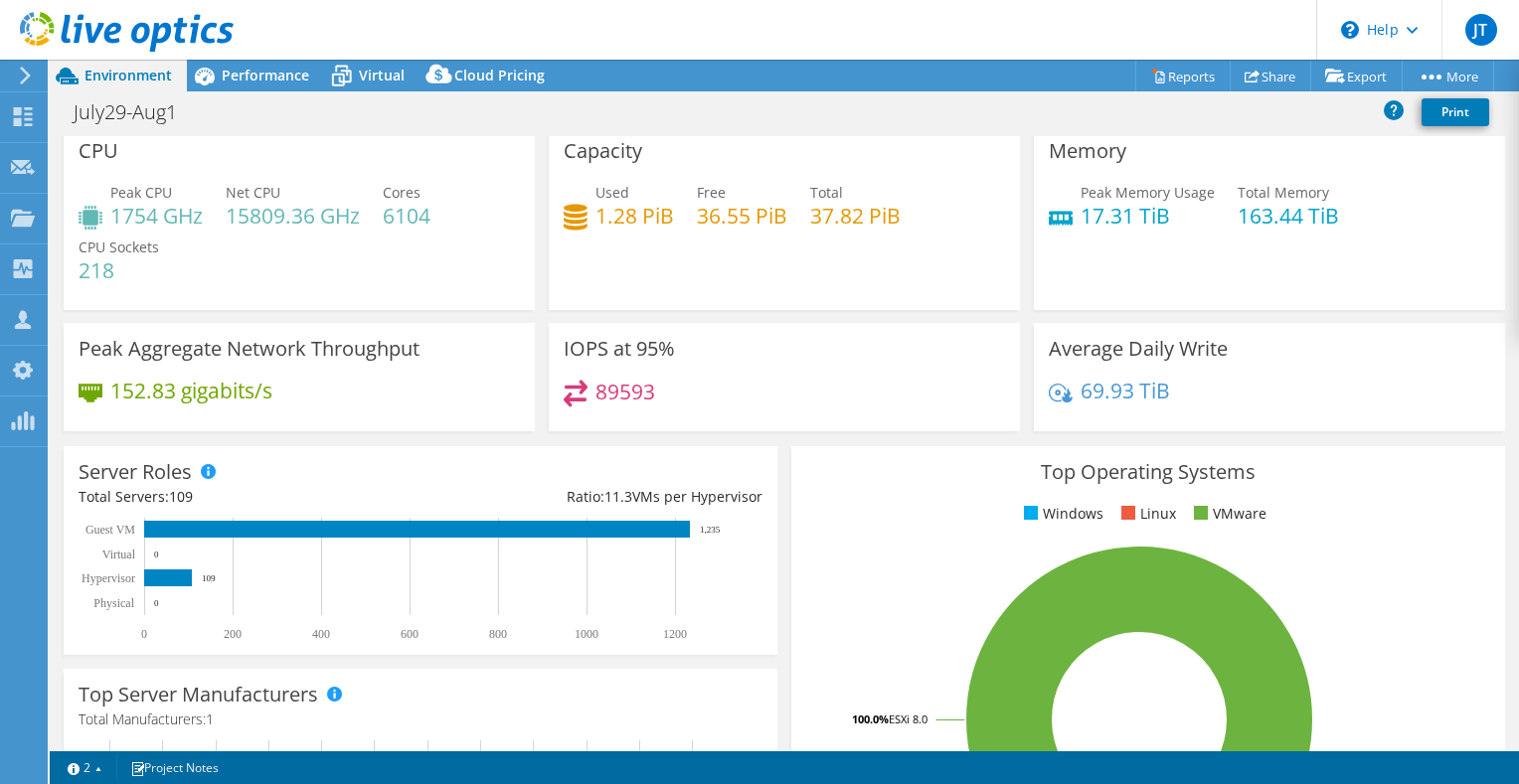 scroll, scrollTop: 0, scrollLeft: 0, axis: both 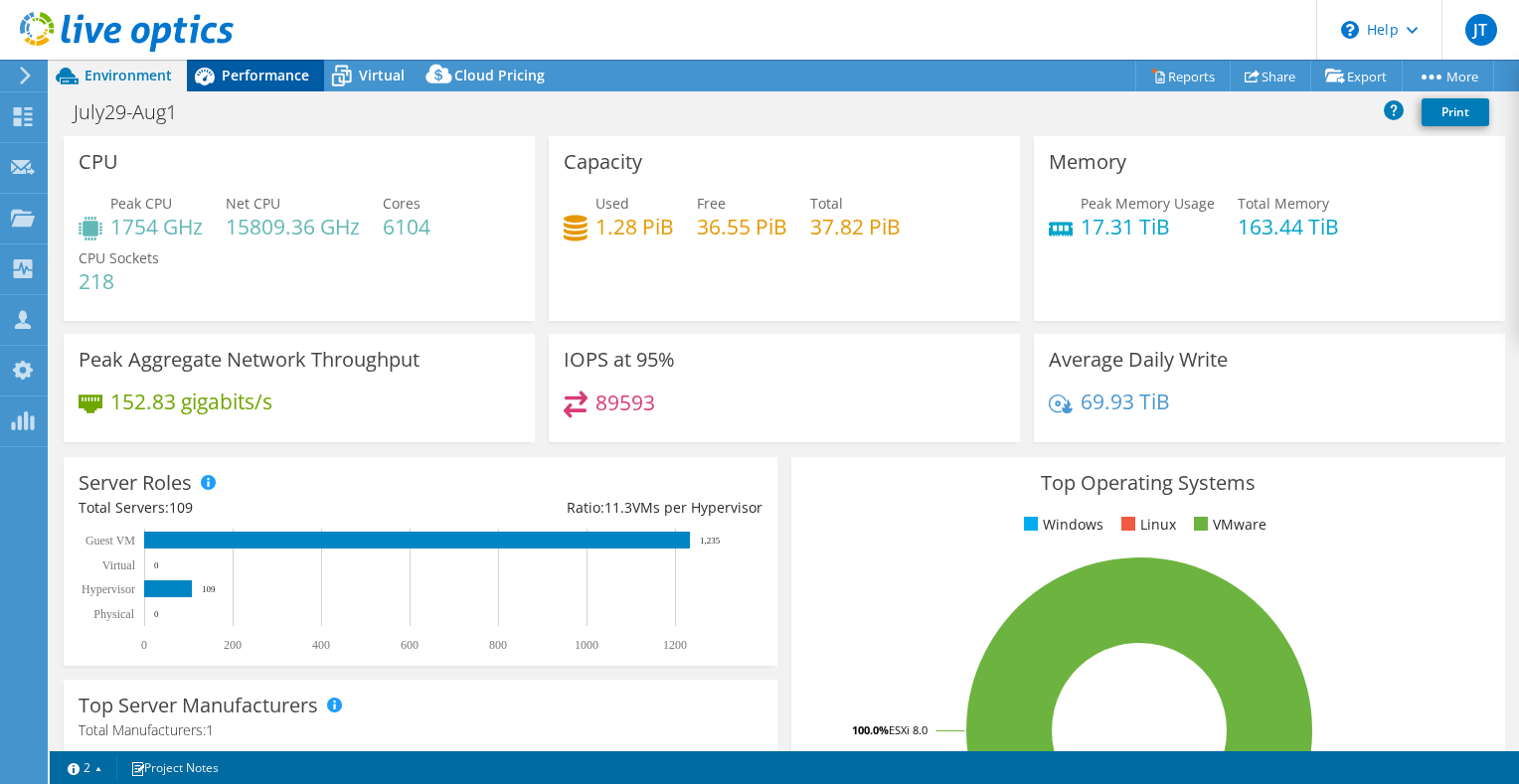 click on "Performance" at bounding box center [265, 75] 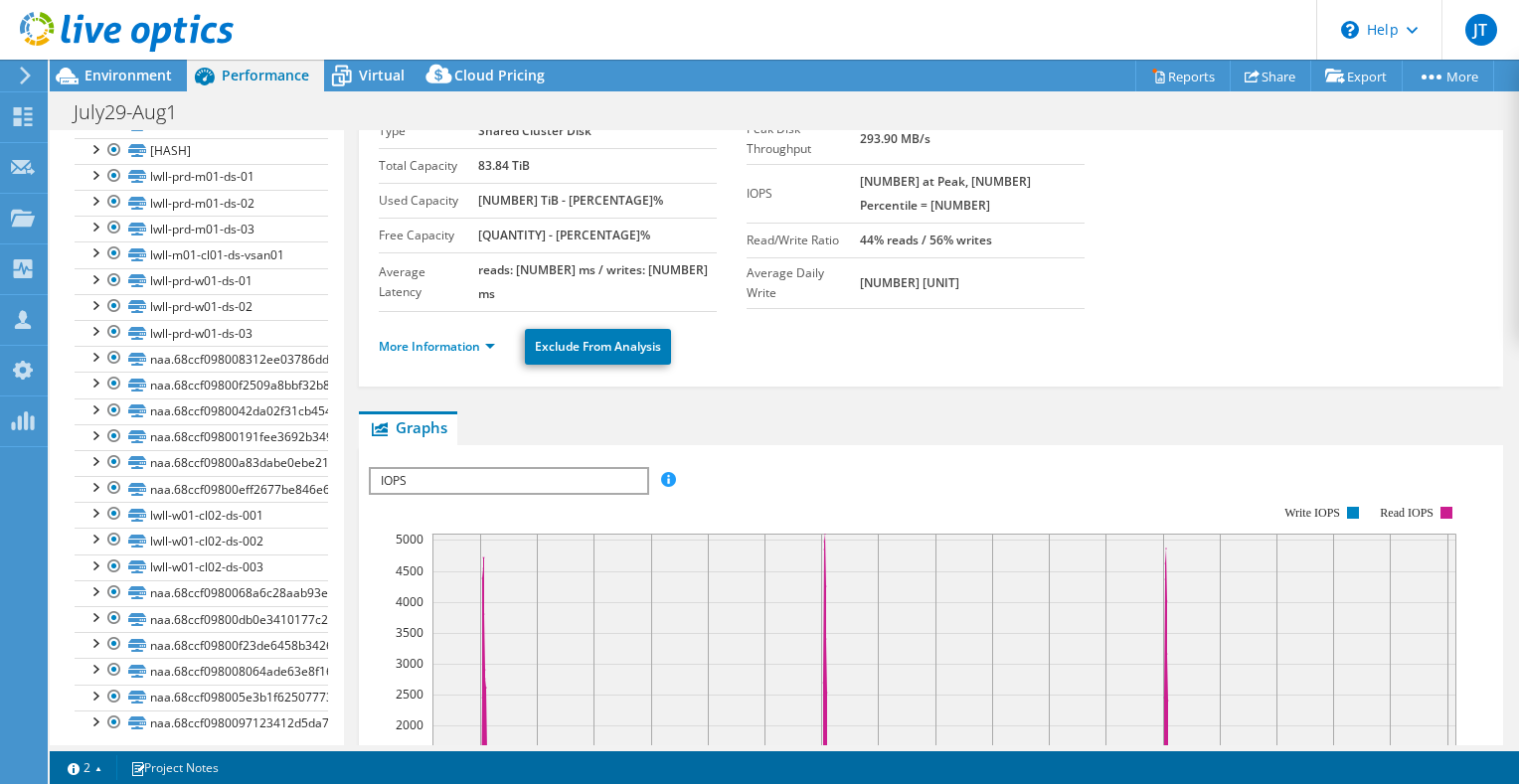 scroll, scrollTop: 99, scrollLeft: 0, axis: vertical 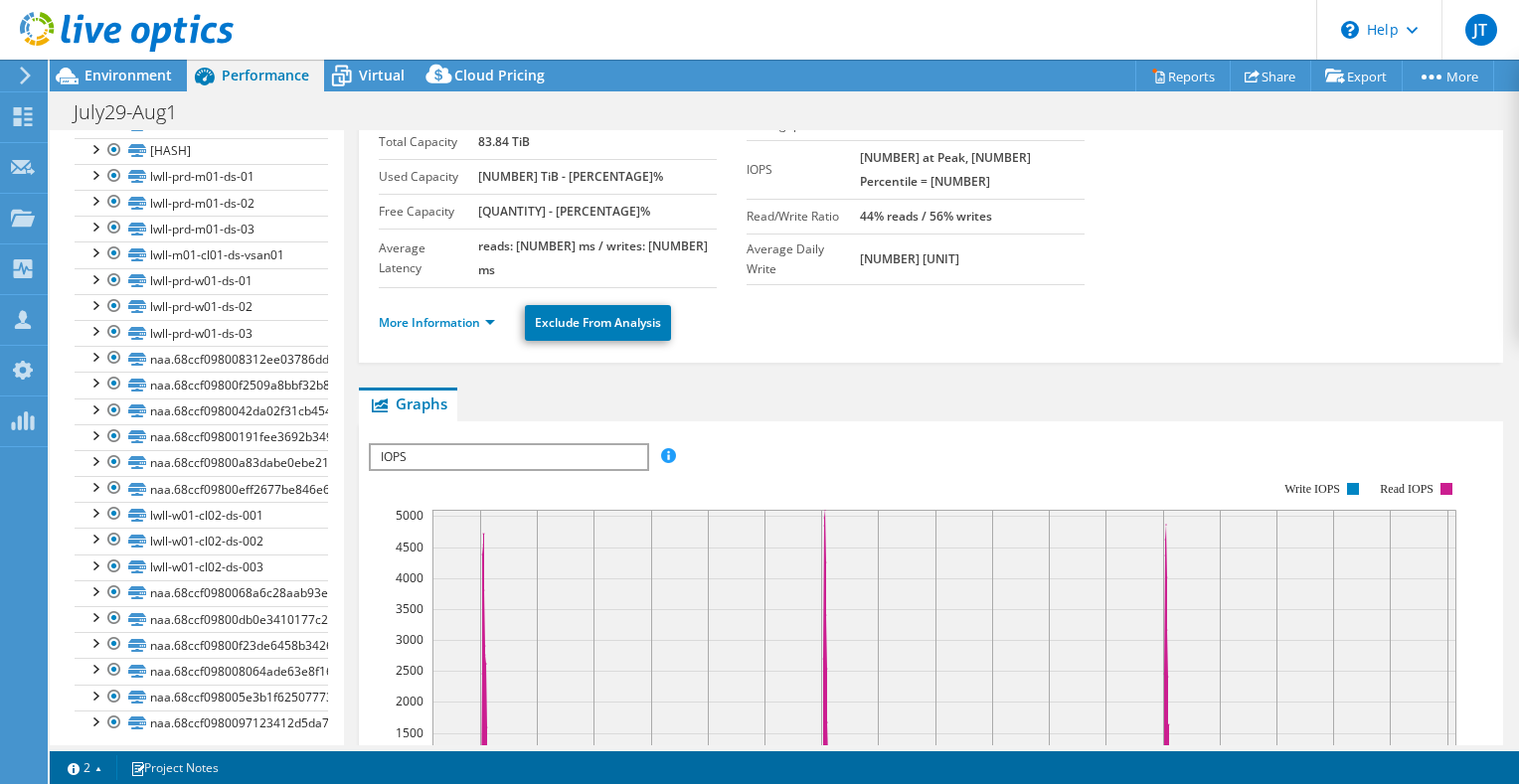 click on "IOPS" at bounding box center [508, 457] 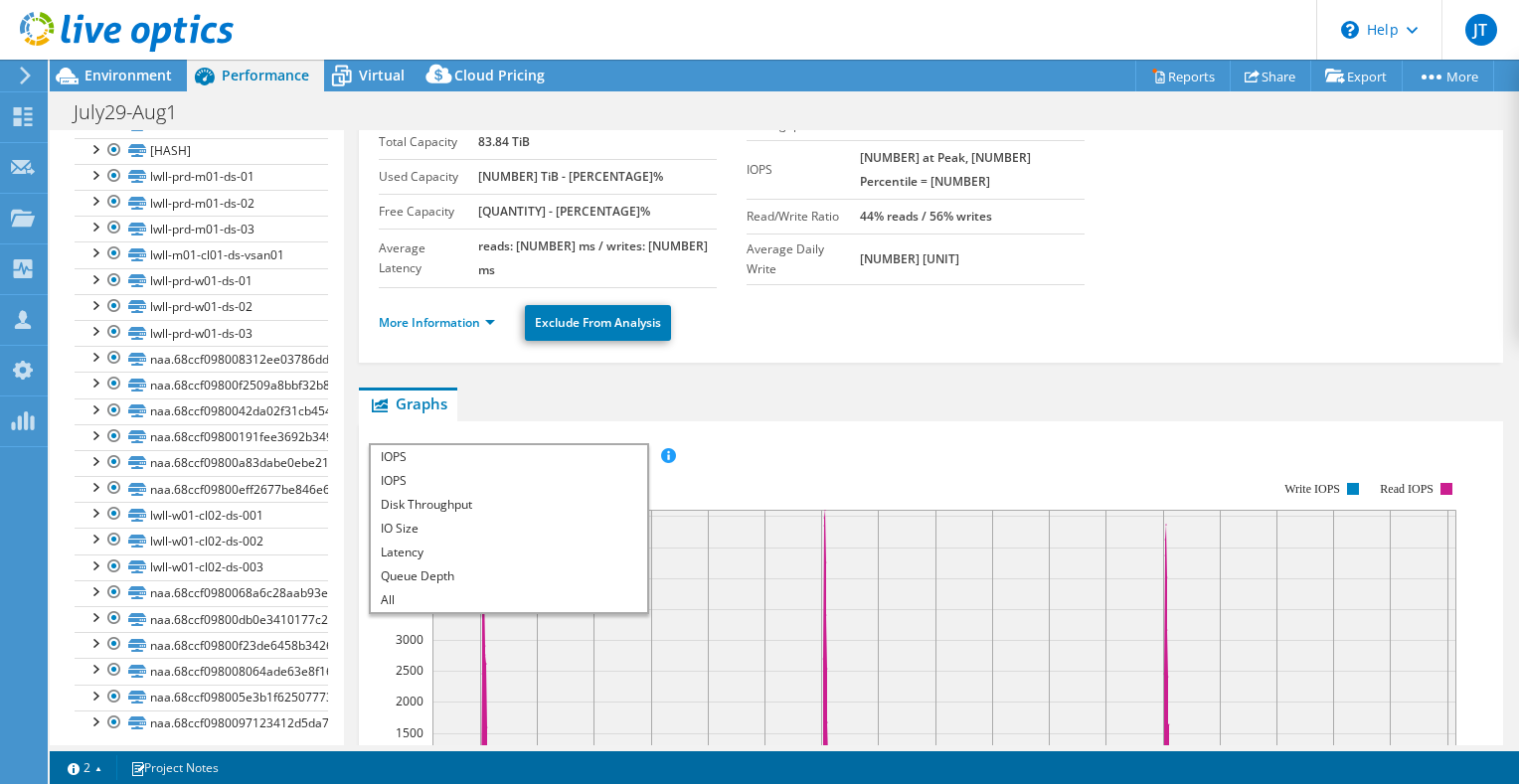 click 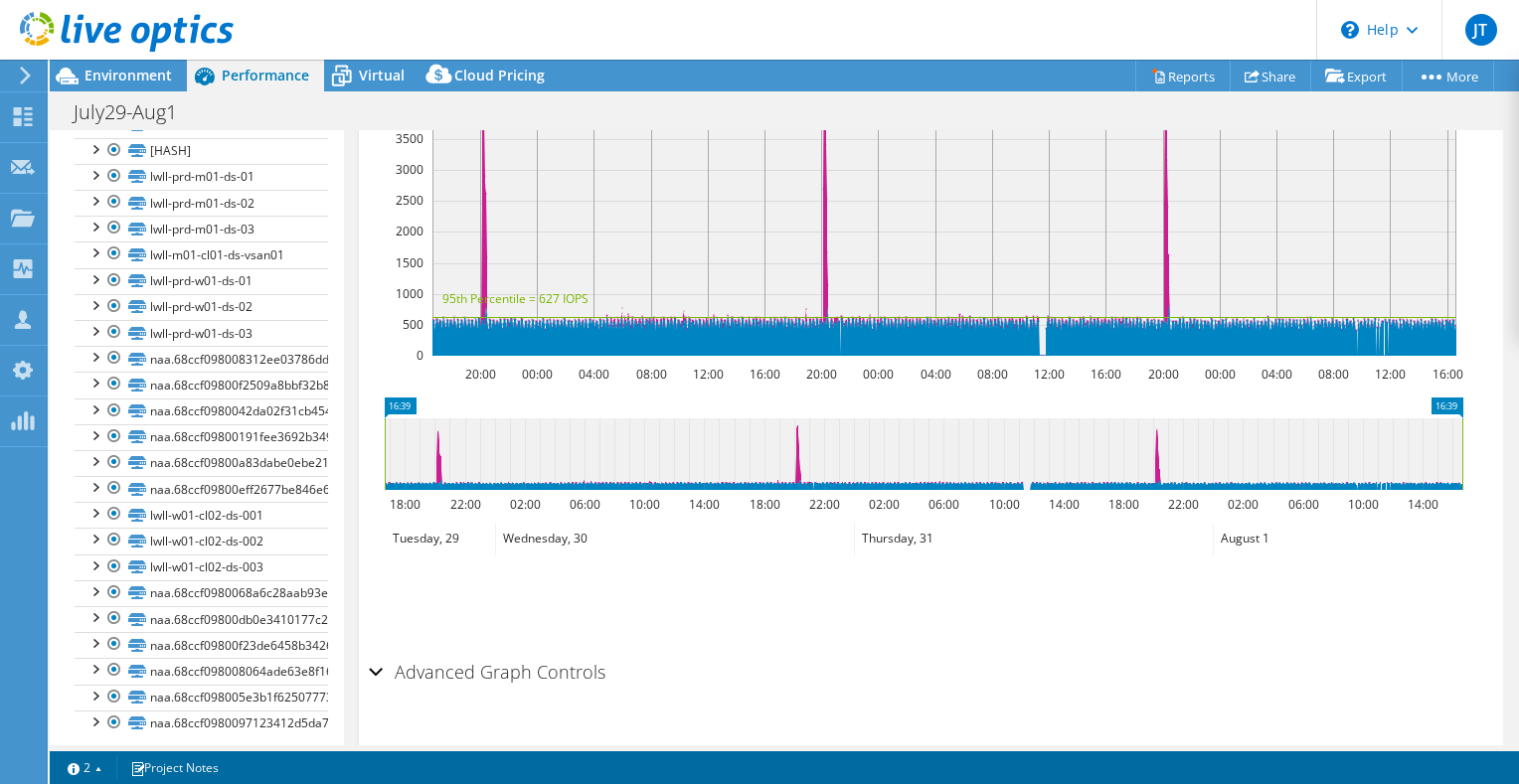 scroll, scrollTop: 585, scrollLeft: 0, axis: vertical 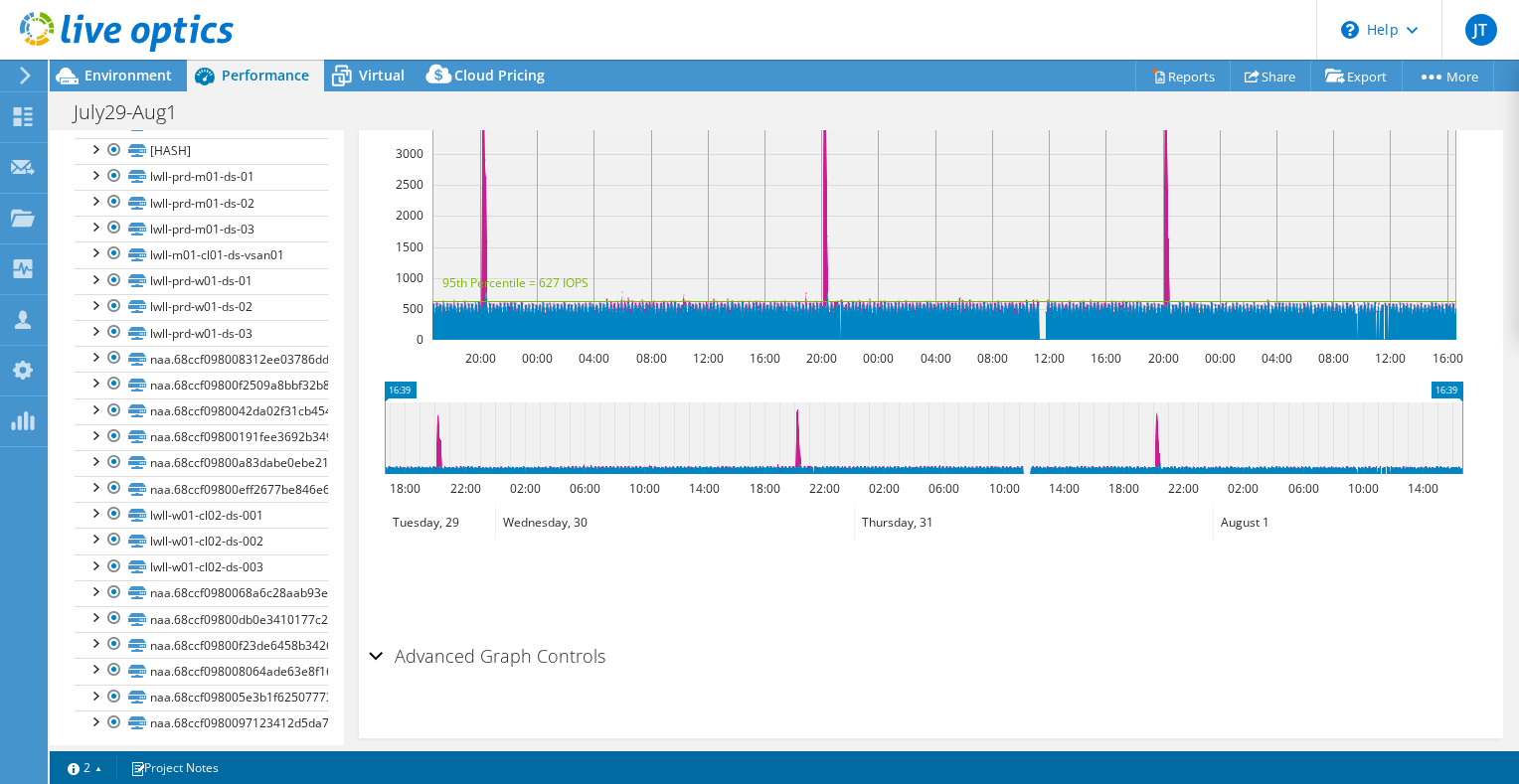 click on "Advanced Graph Controls" at bounding box center (930, 657) 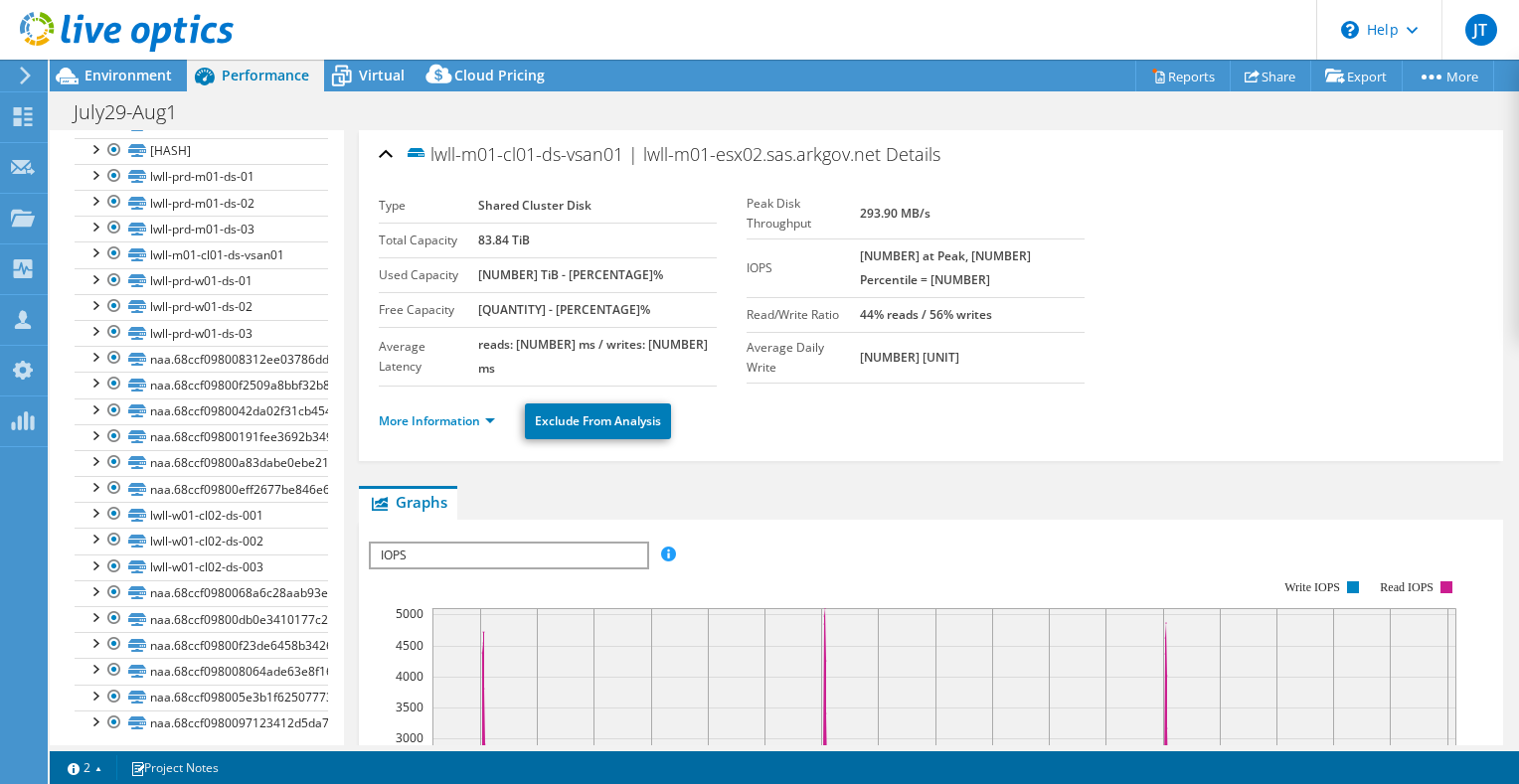 scroll, scrollTop: 0, scrollLeft: 0, axis: both 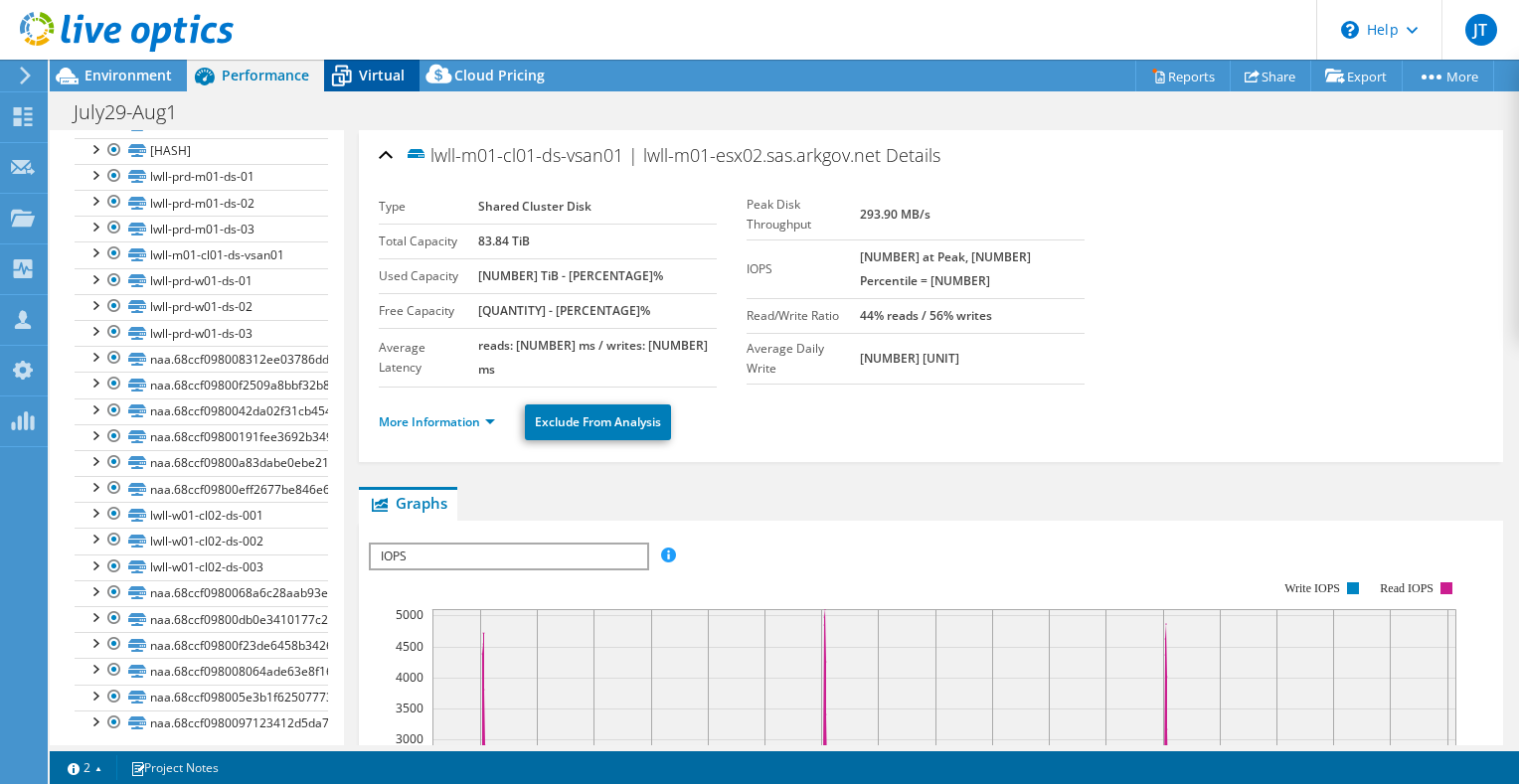 click on "Virtual" at bounding box center (382, 75) 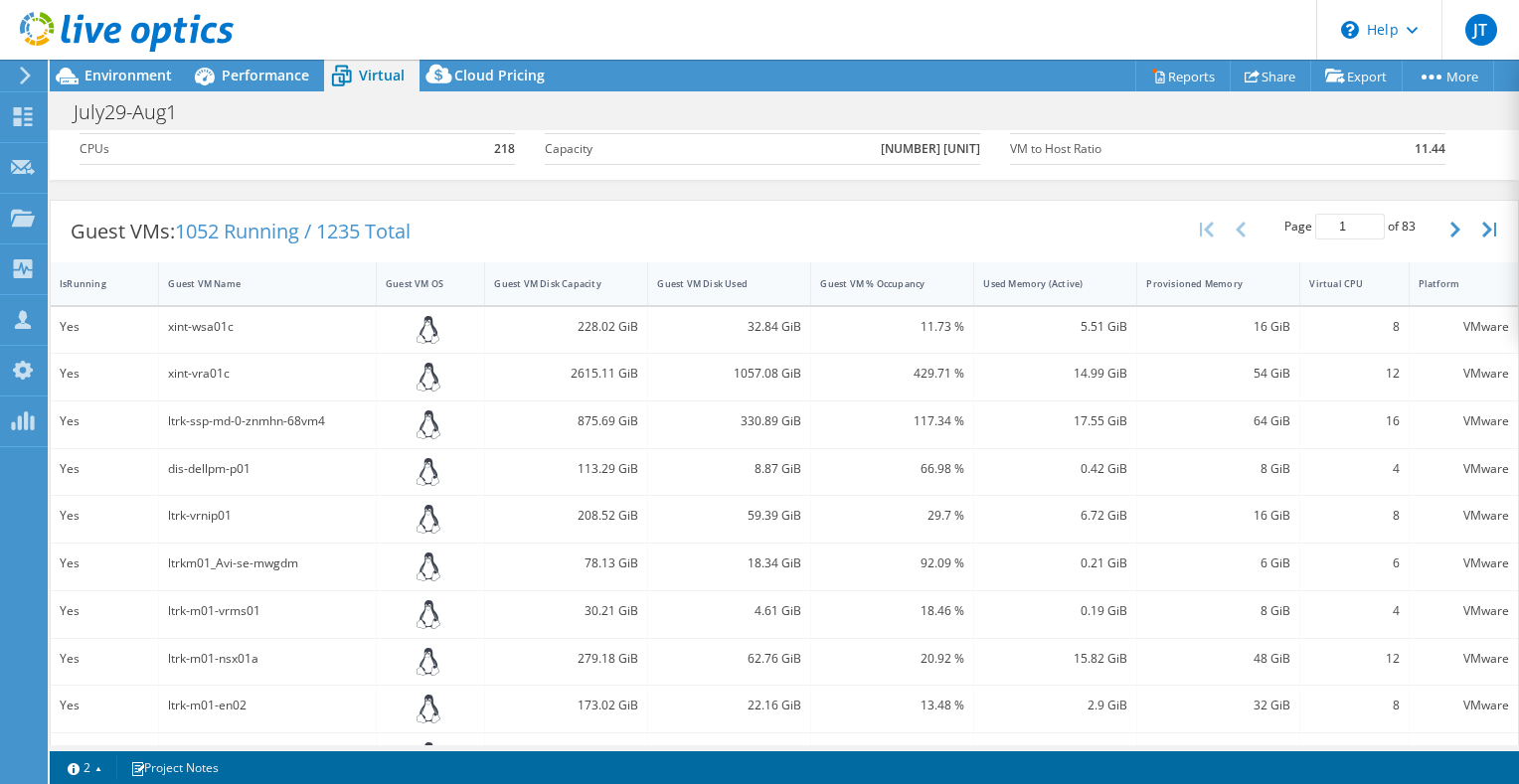 scroll, scrollTop: 0, scrollLeft: 0, axis: both 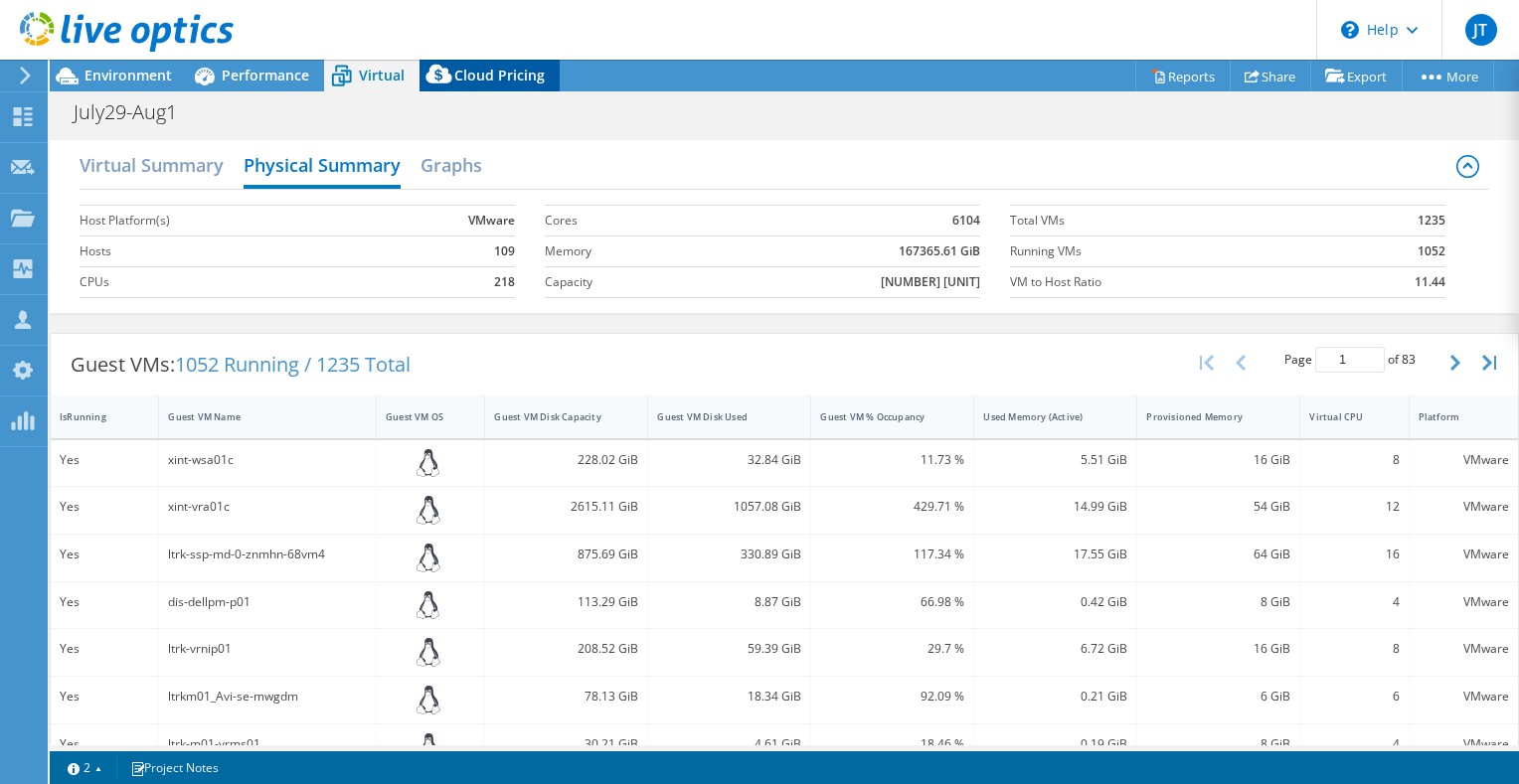 click on "Cloud Pricing" at bounding box center [499, 75] 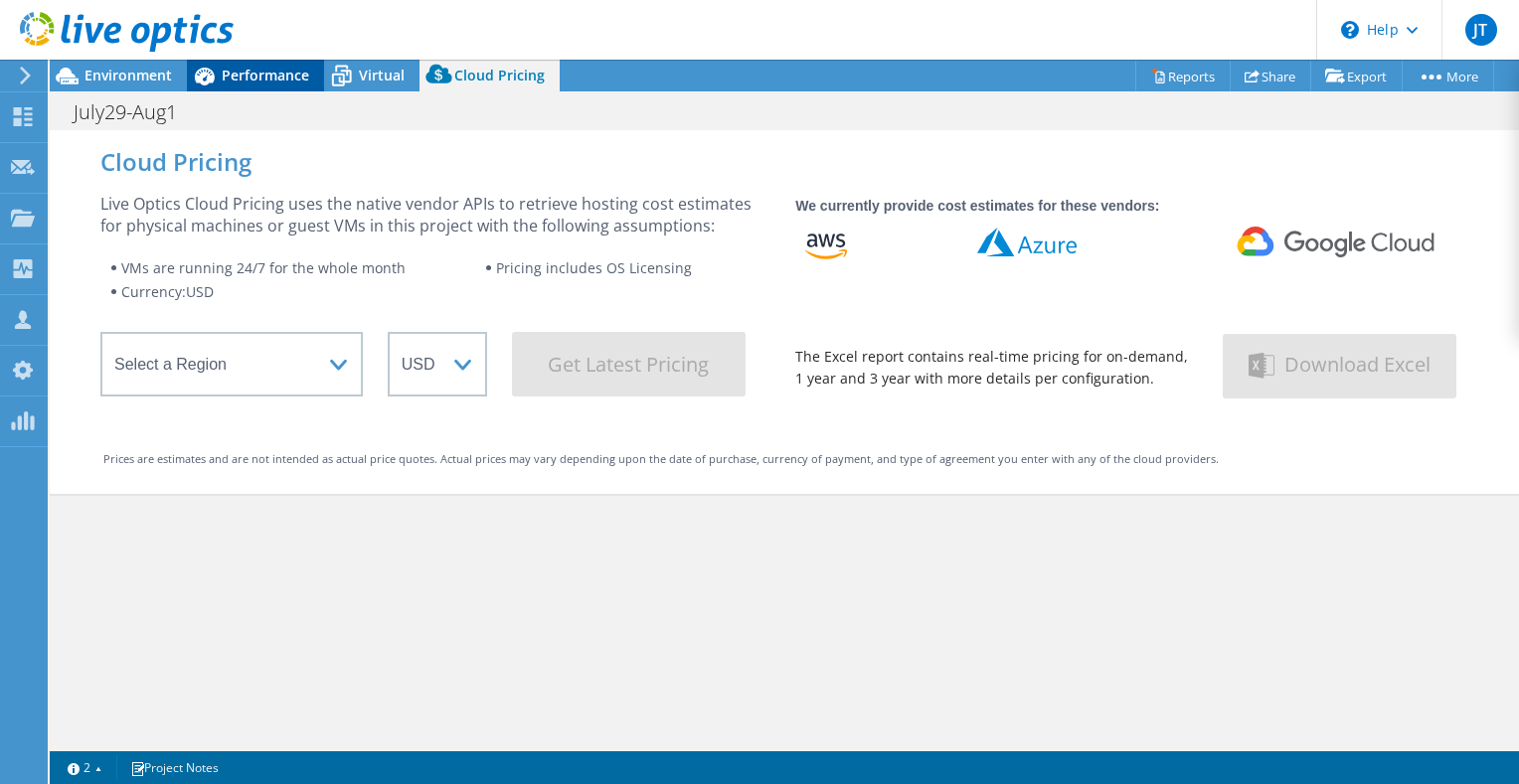 click on "Performance" at bounding box center [265, 75] 